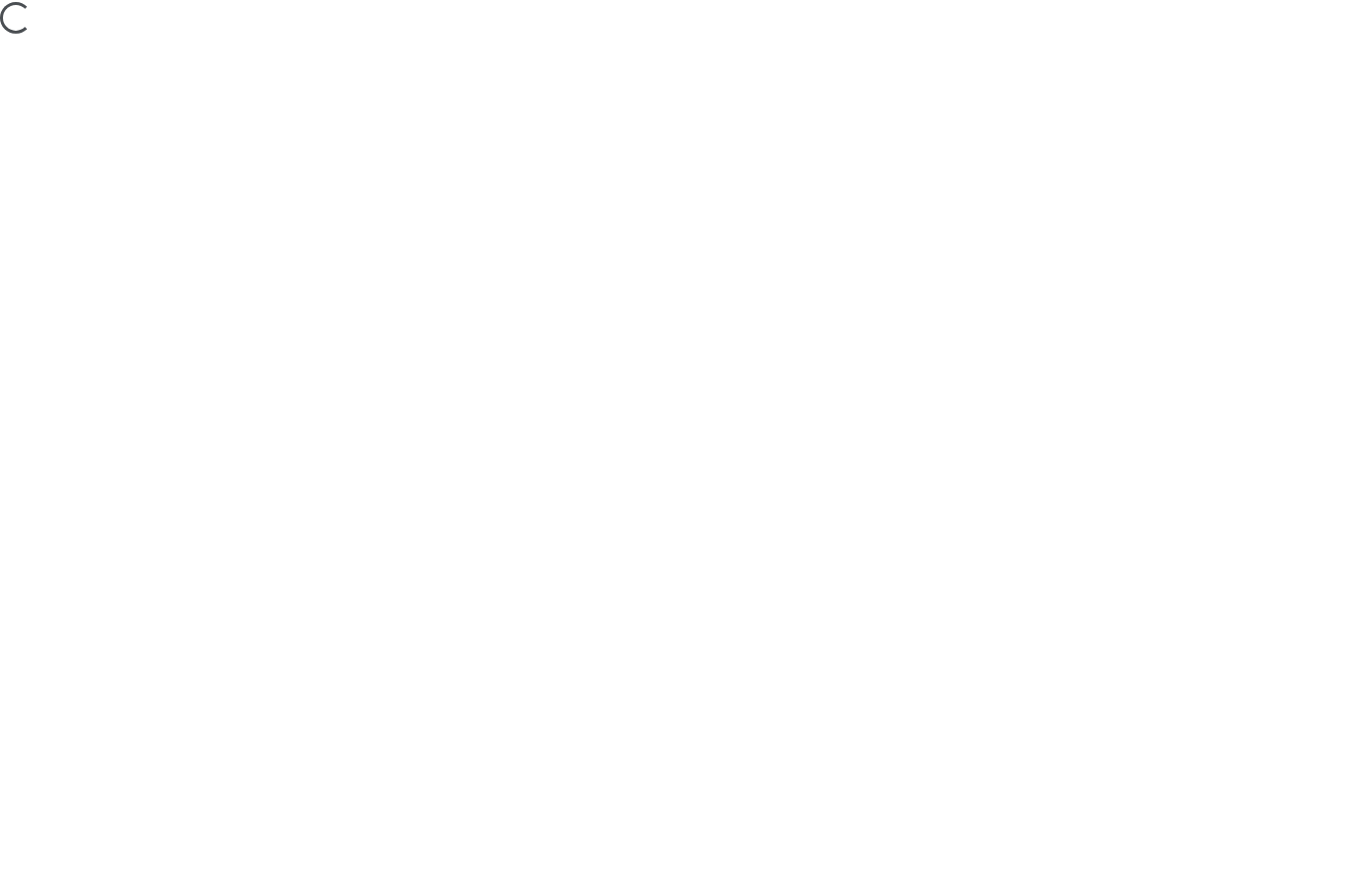 scroll, scrollTop: 0, scrollLeft: 0, axis: both 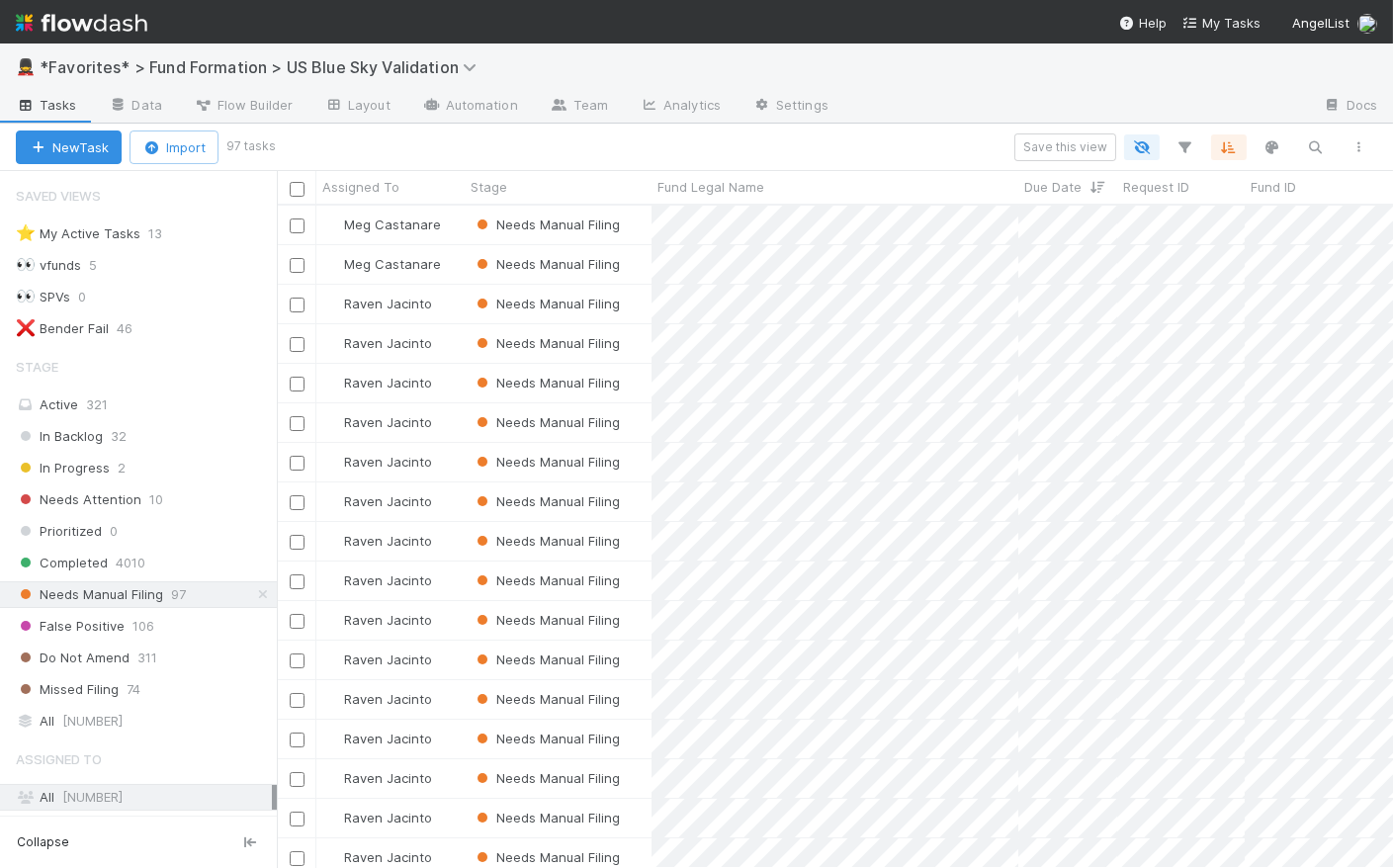 click at bounding box center (81, 23) 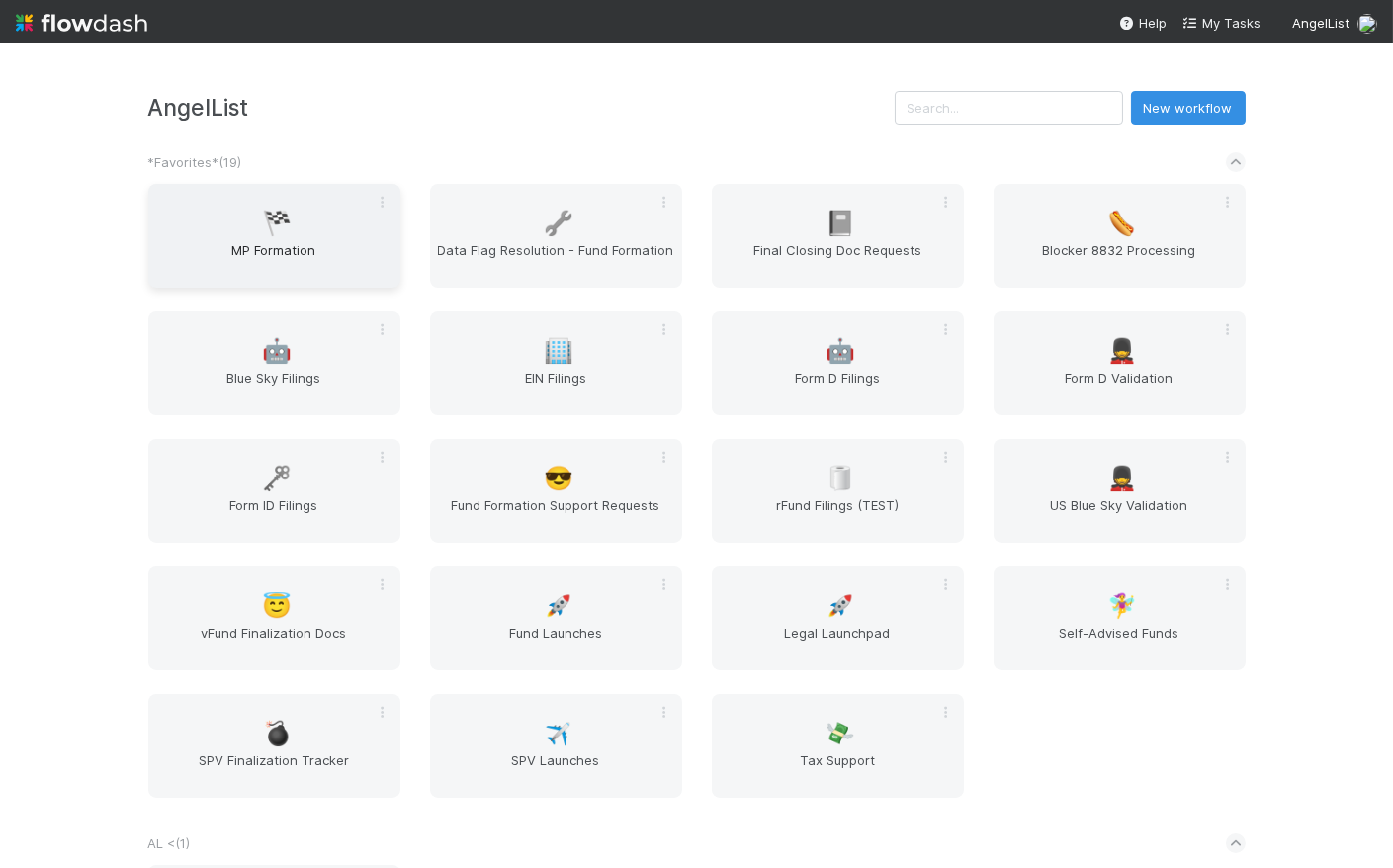 click on "🏁" at bounding box center (277, 223) 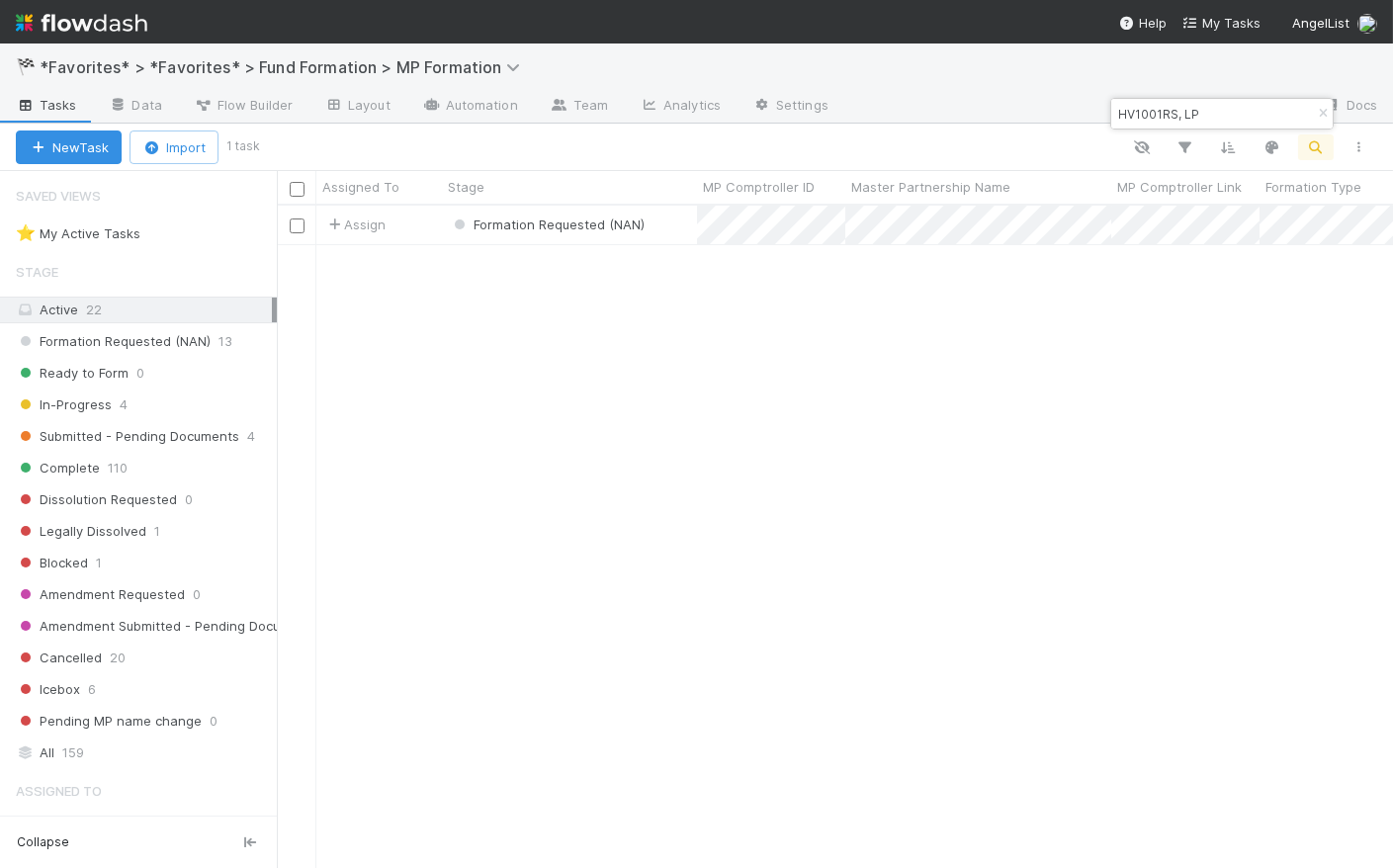 scroll, scrollTop: 14, scrollLeft: 14, axis: both 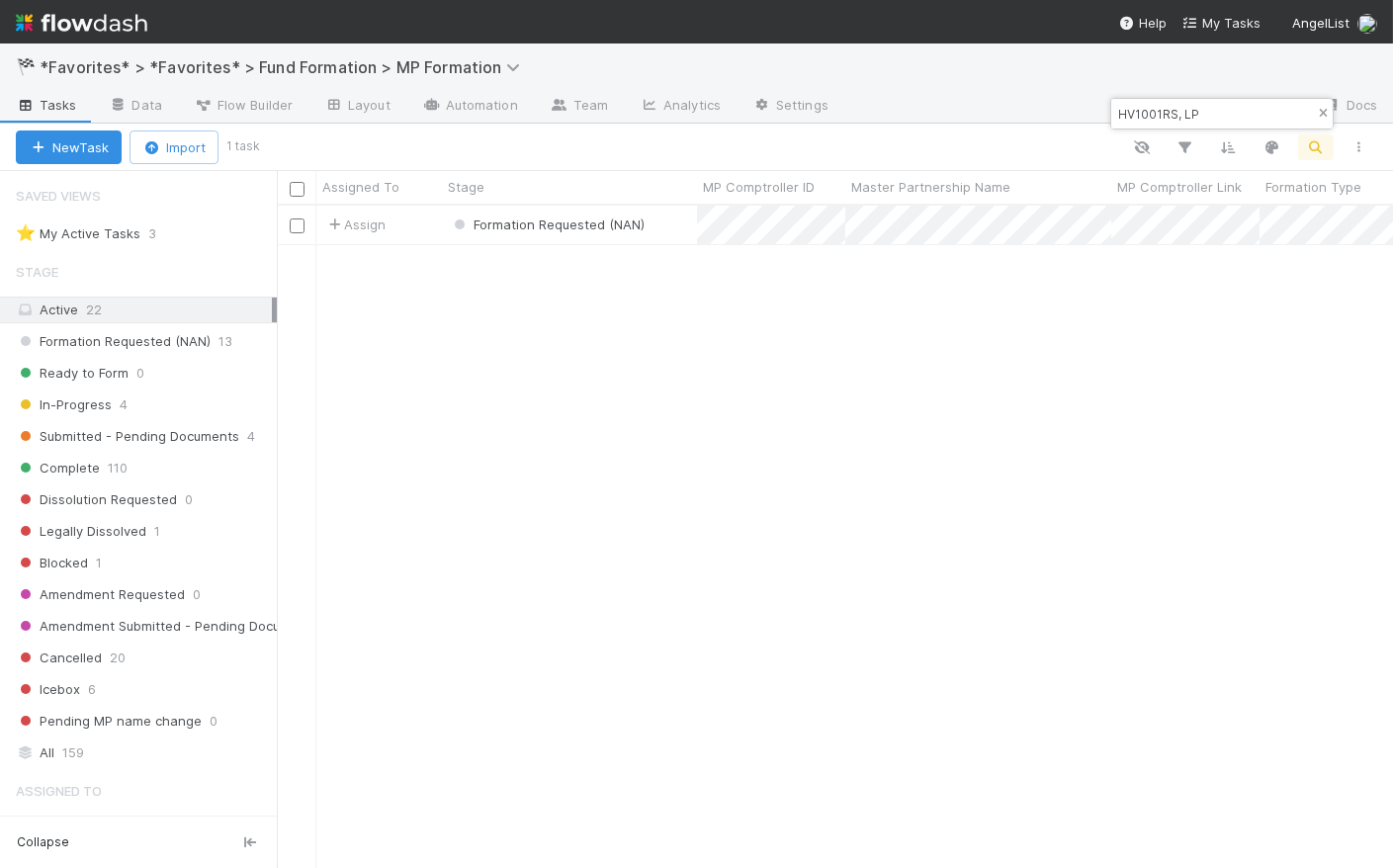 click at bounding box center [1323, 114] 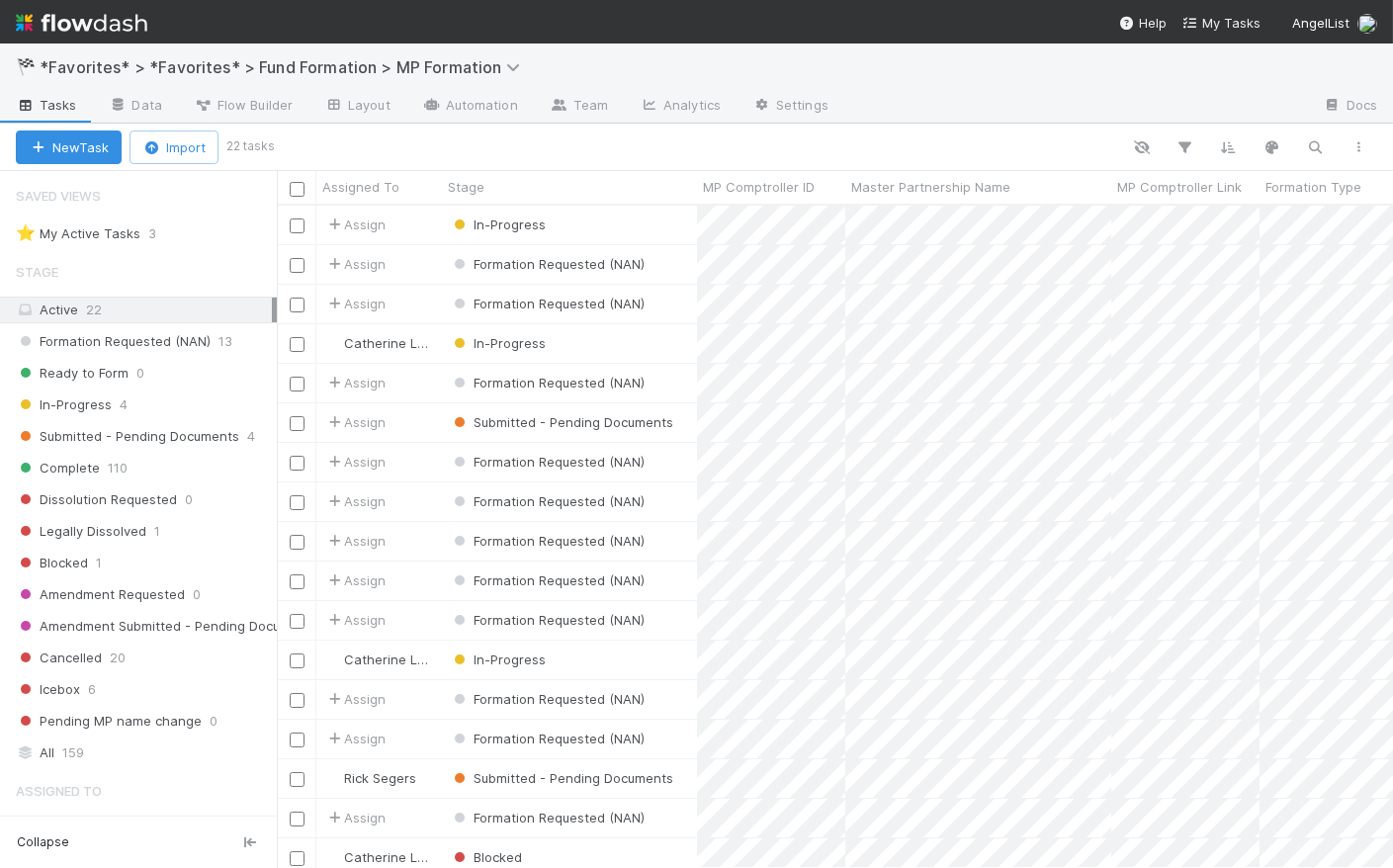scroll, scrollTop: 14, scrollLeft: 14, axis: both 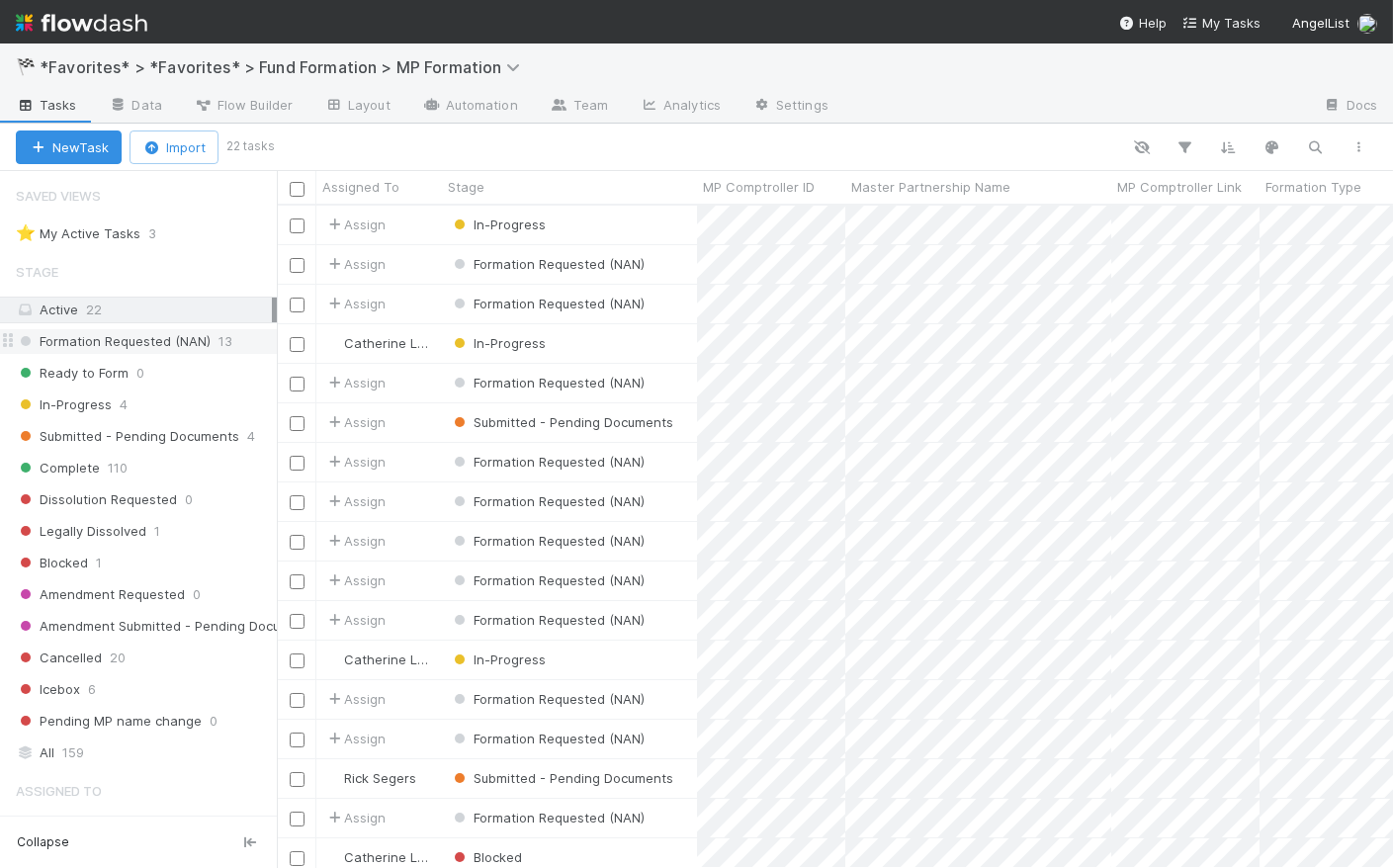 click on "Formation Requested (NAN)" at bounding box center [113, 341] 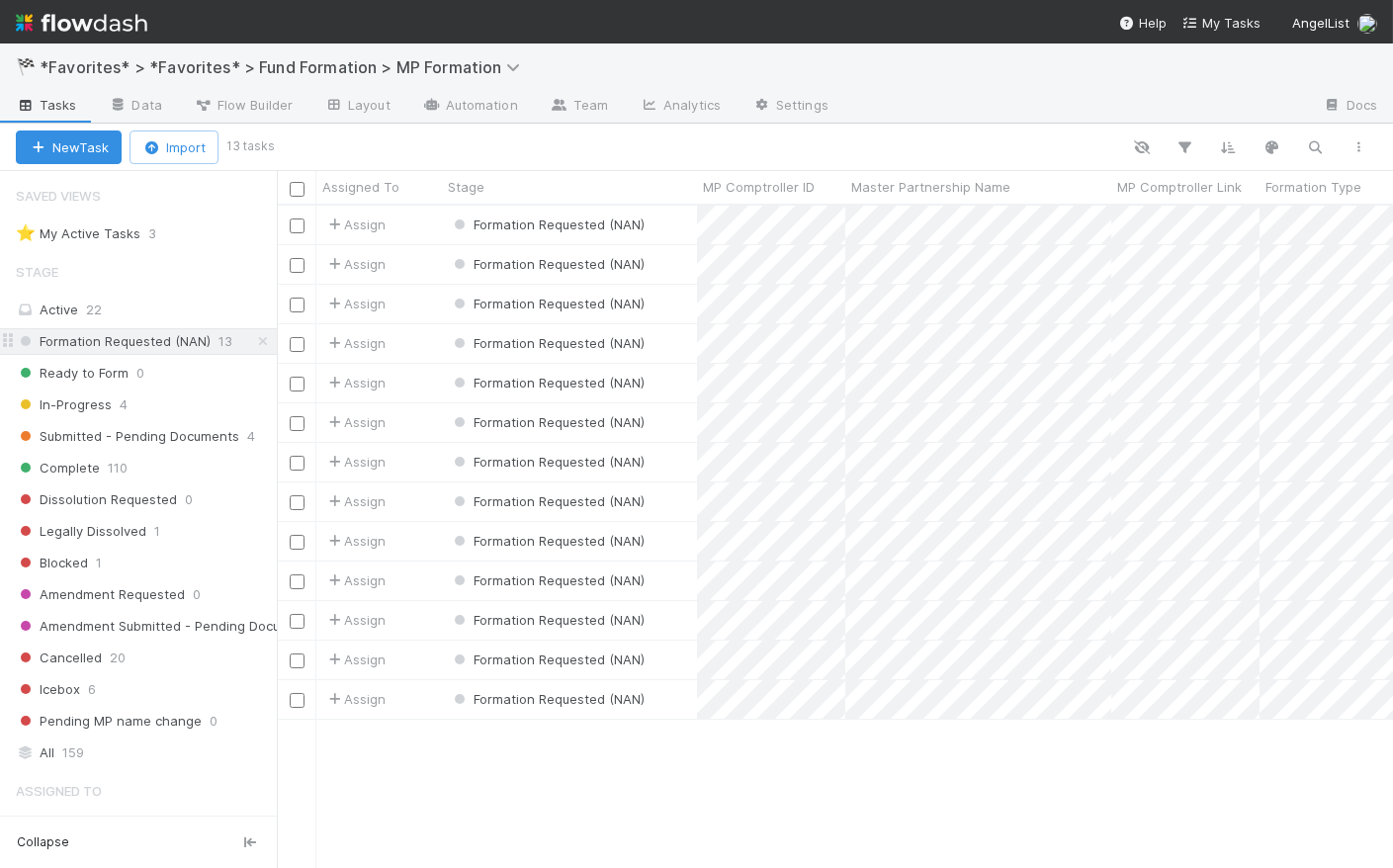 scroll, scrollTop: 14, scrollLeft: 14, axis: both 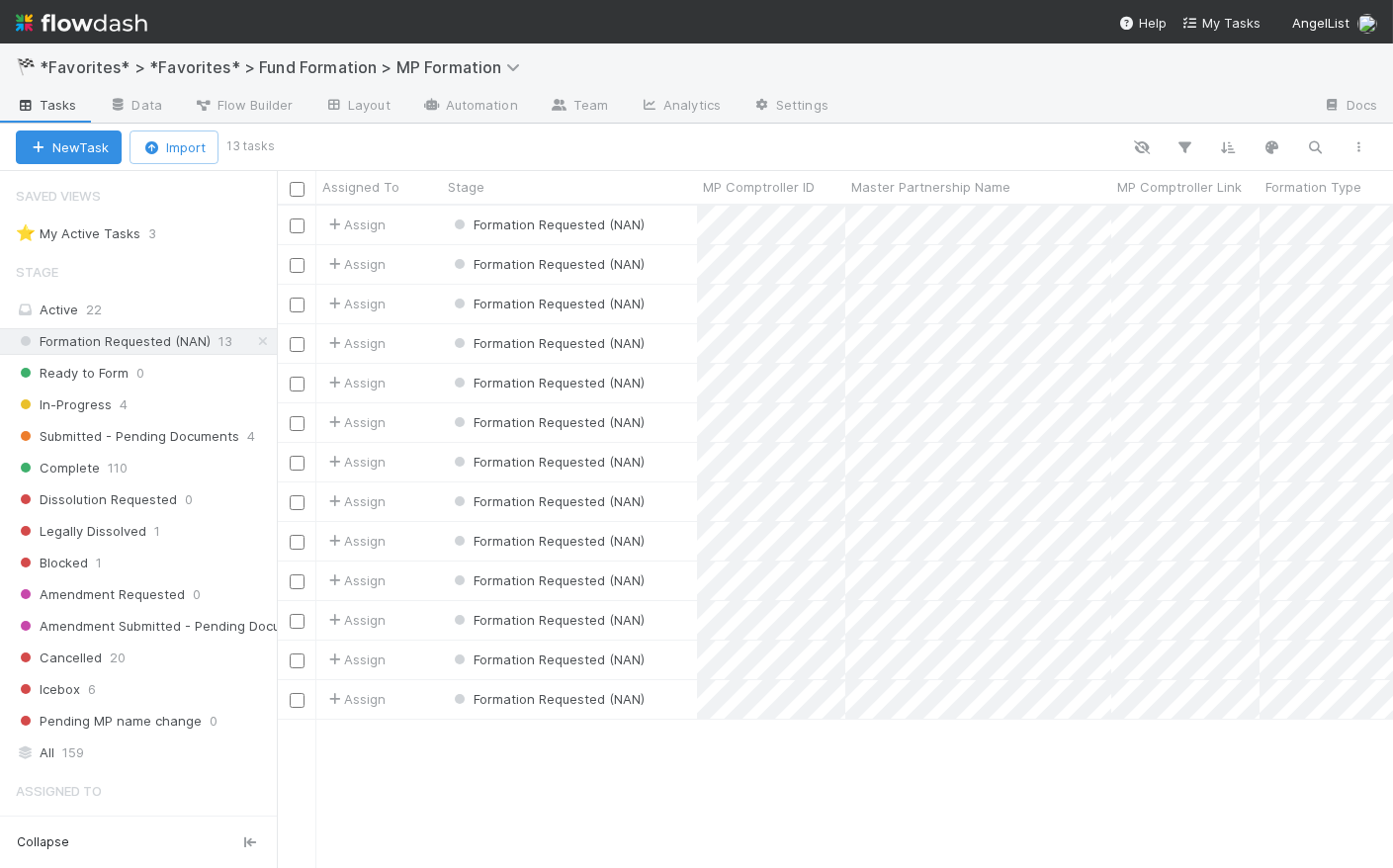 click at bounding box center (826, 147) 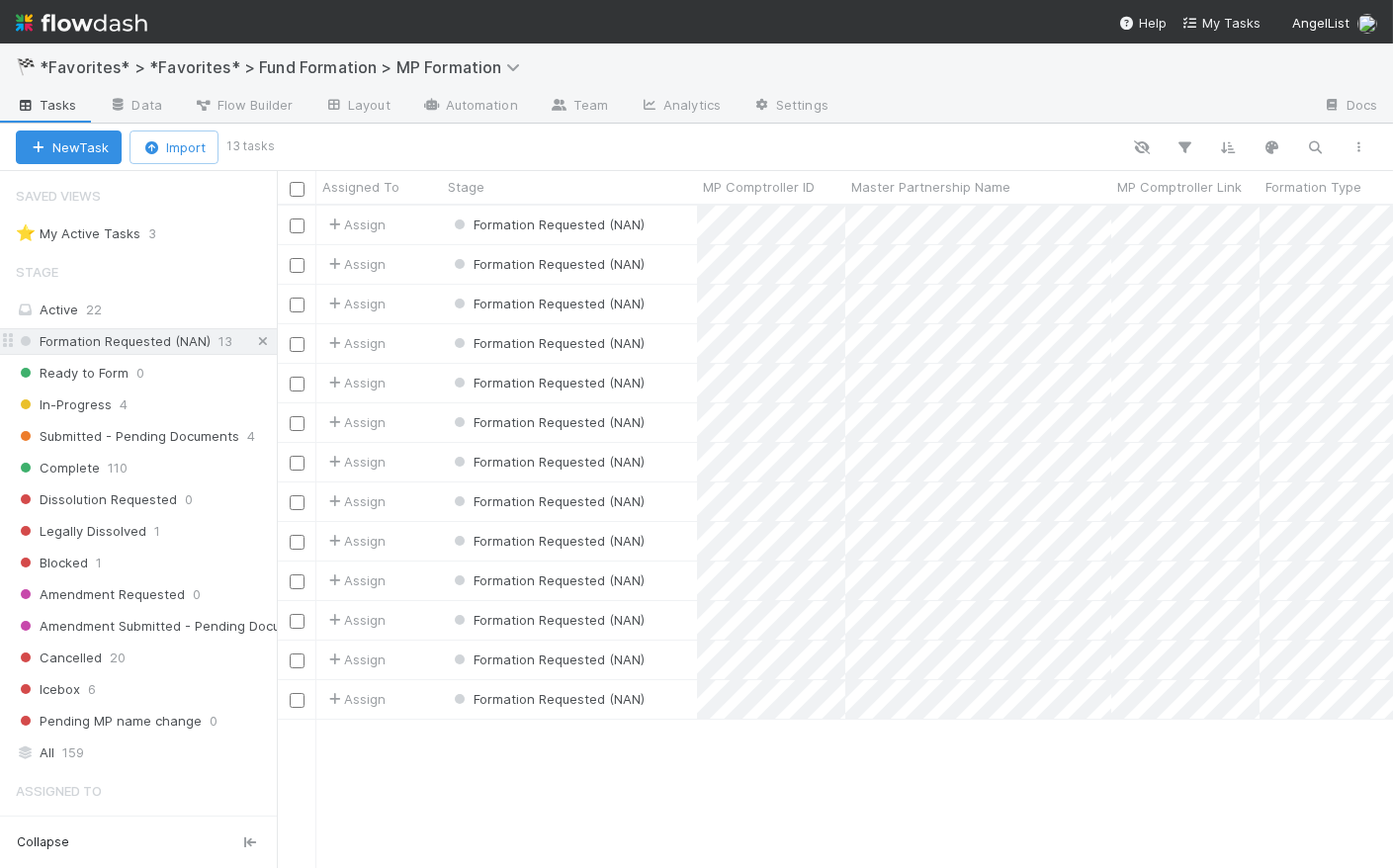click at bounding box center (263, 341) 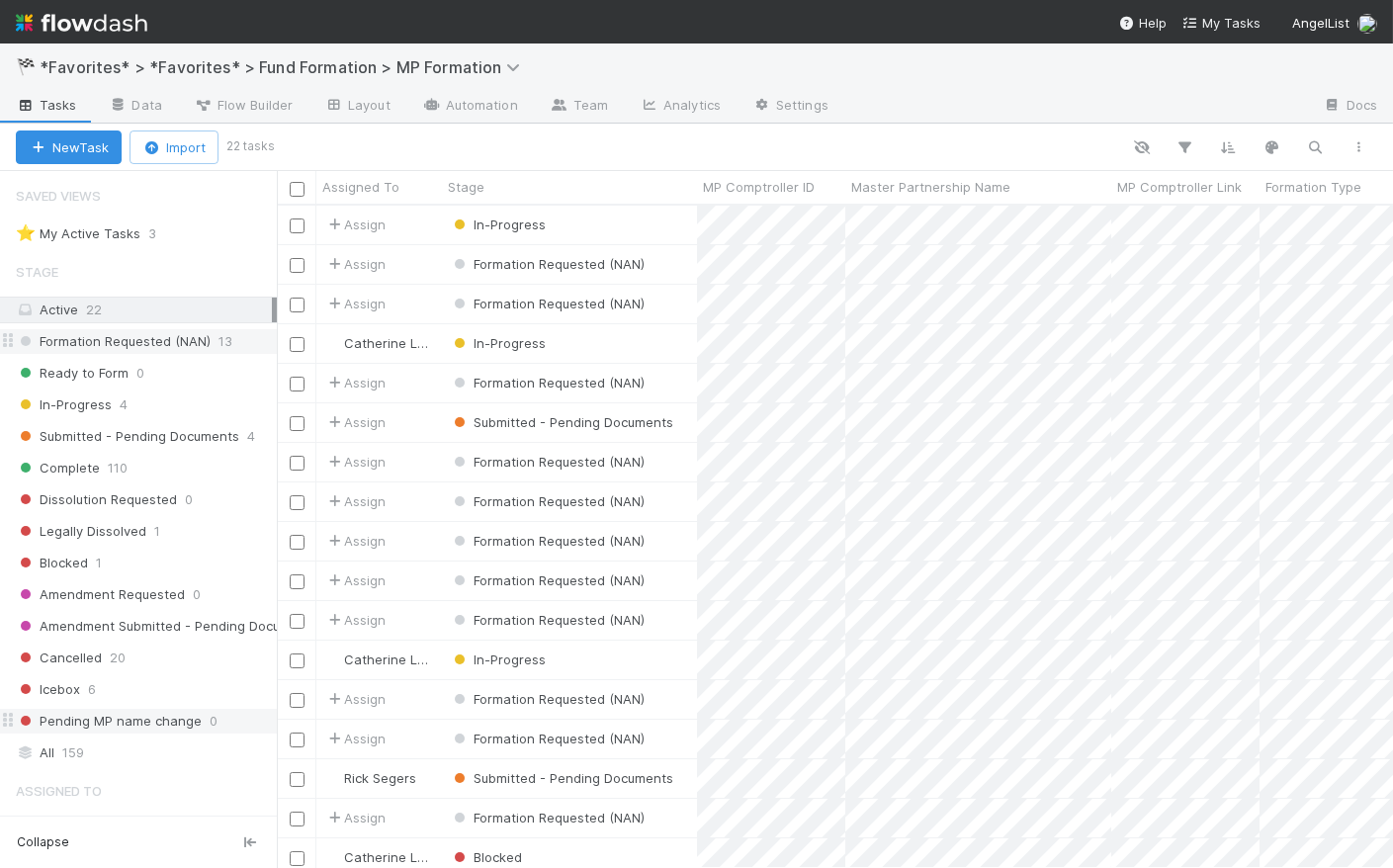 scroll, scrollTop: 153, scrollLeft: 0, axis: vertical 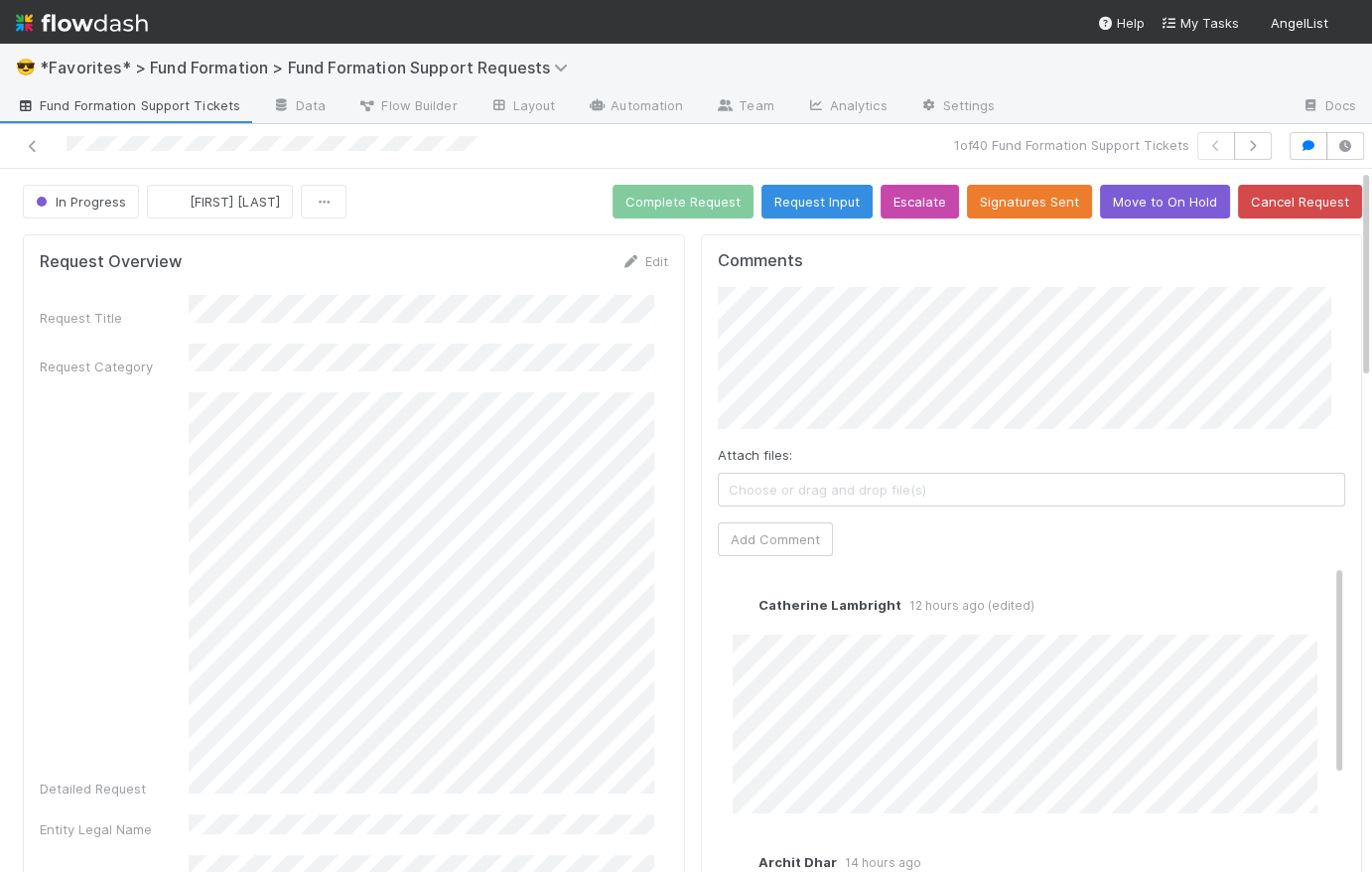 click on "Fund Formation Support Tickets" at bounding box center (128, 105) 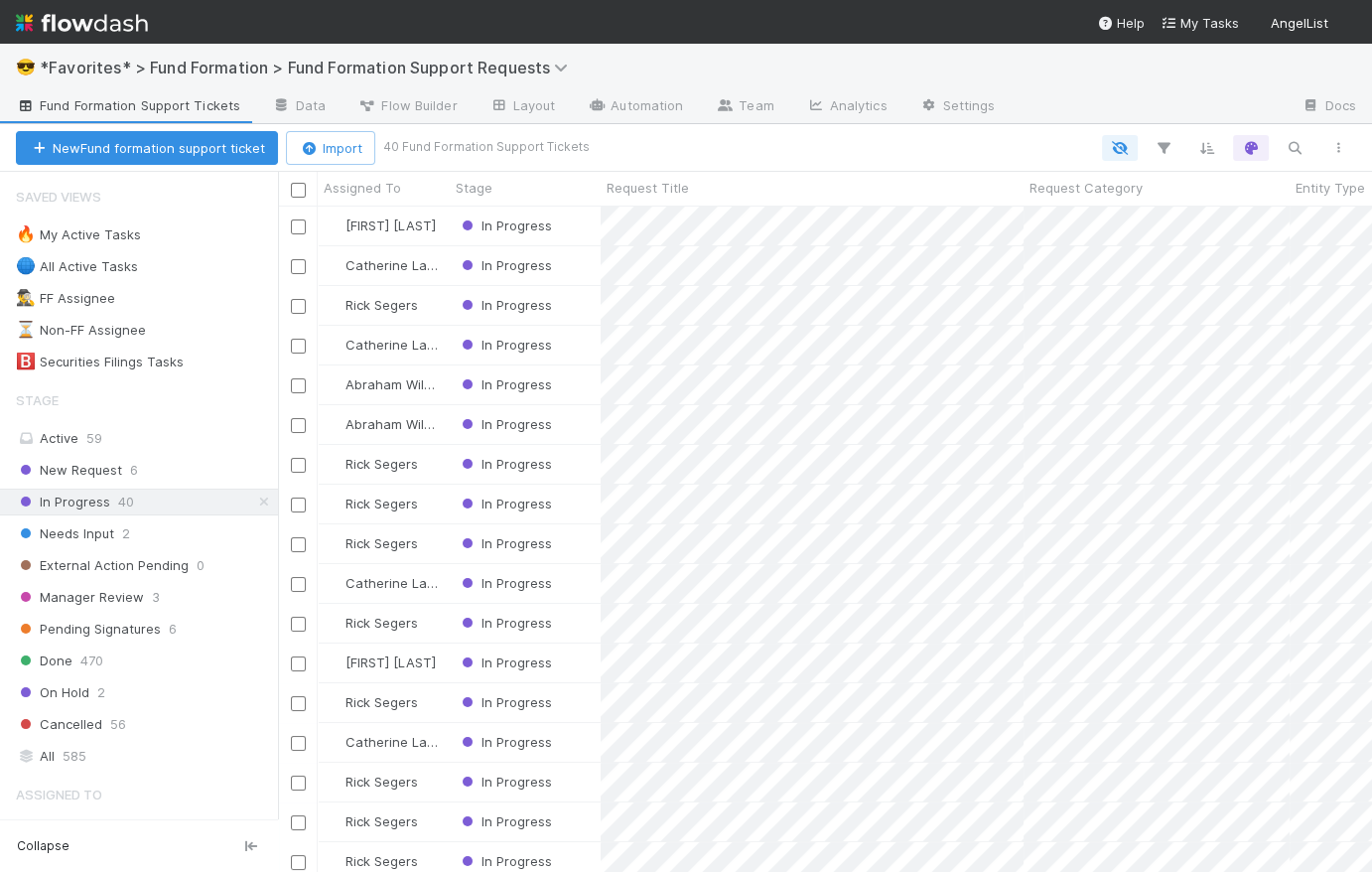 scroll, scrollTop: 14, scrollLeft: 15, axis: both 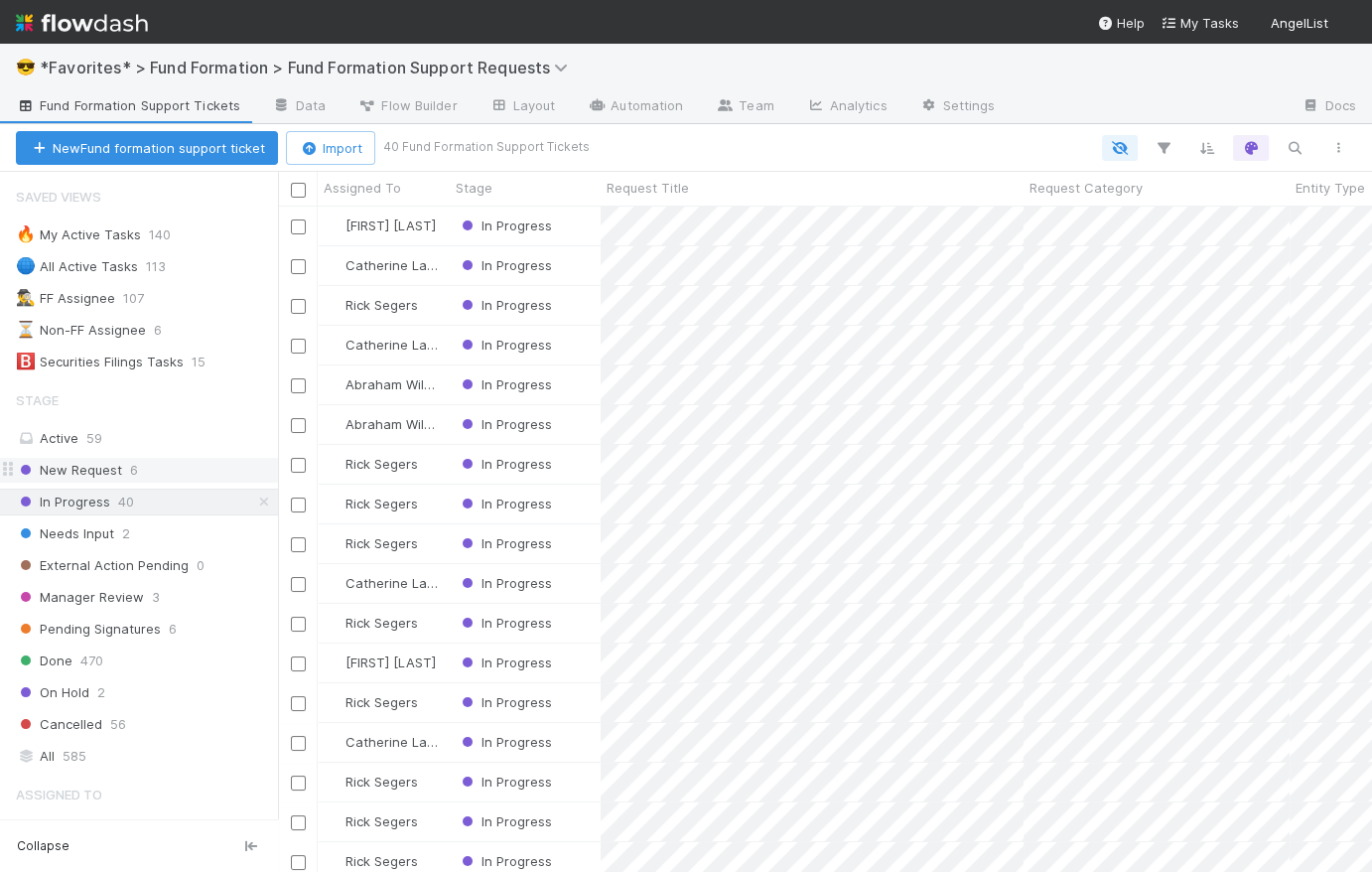 click on "New Request   [NUMBER]" at bounding box center [147, 470] 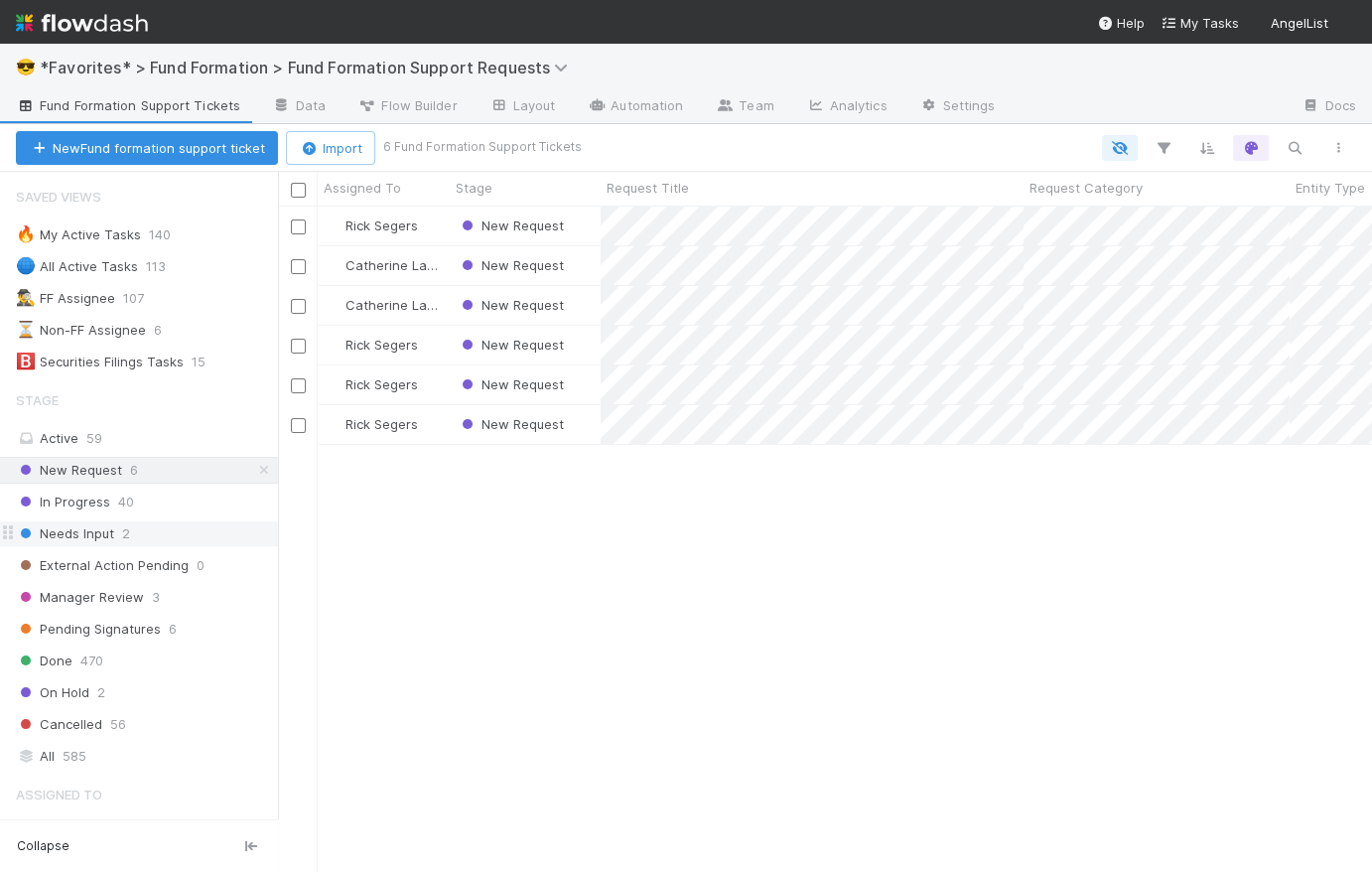 scroll, scrollTop: 14, scrollLeft: 15, axis: both 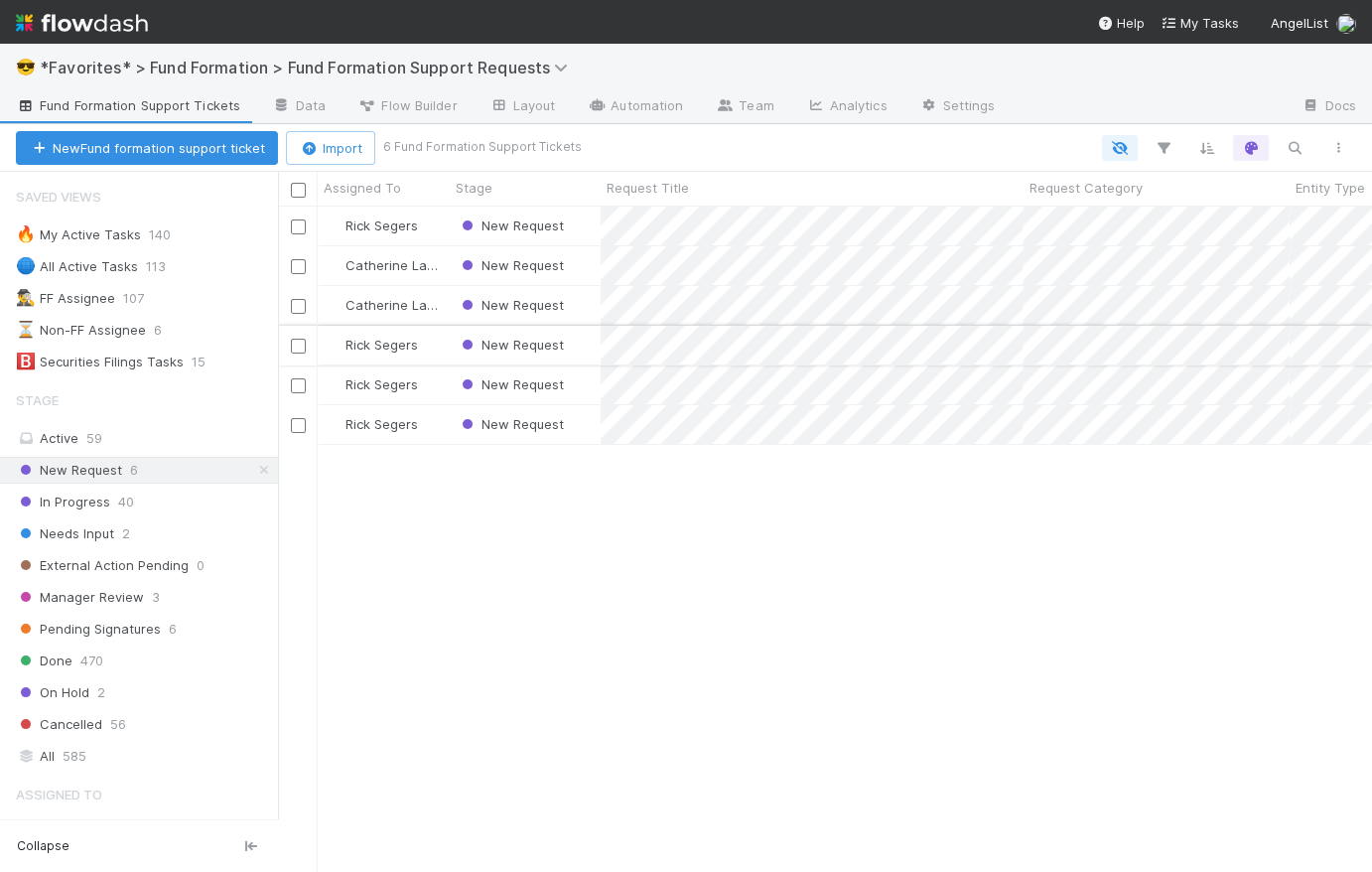 click on "New Request" at bounding box center (525, 345) 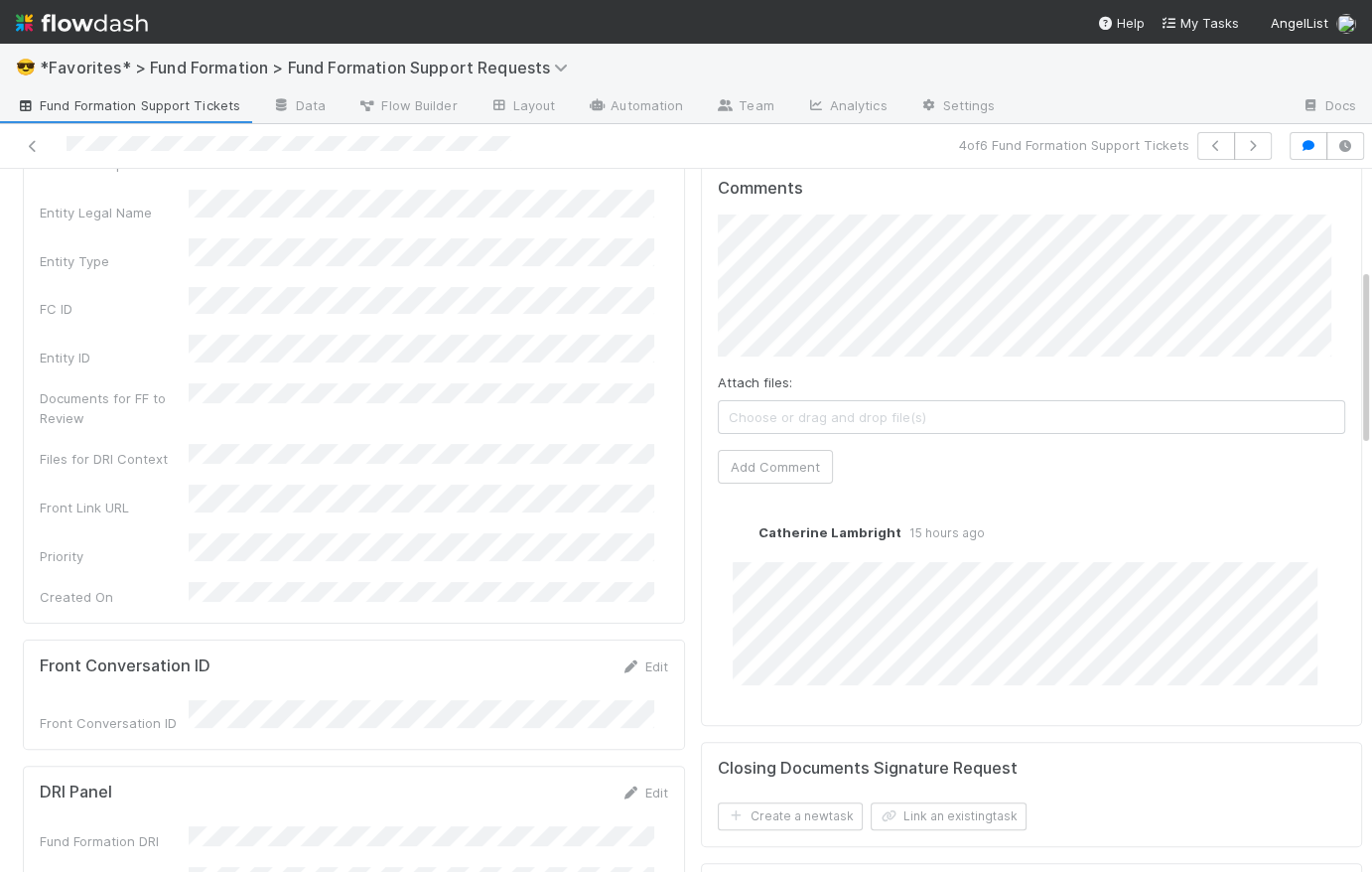 scroll, scrollTop: 0, scrollLeft: 0, axis: both 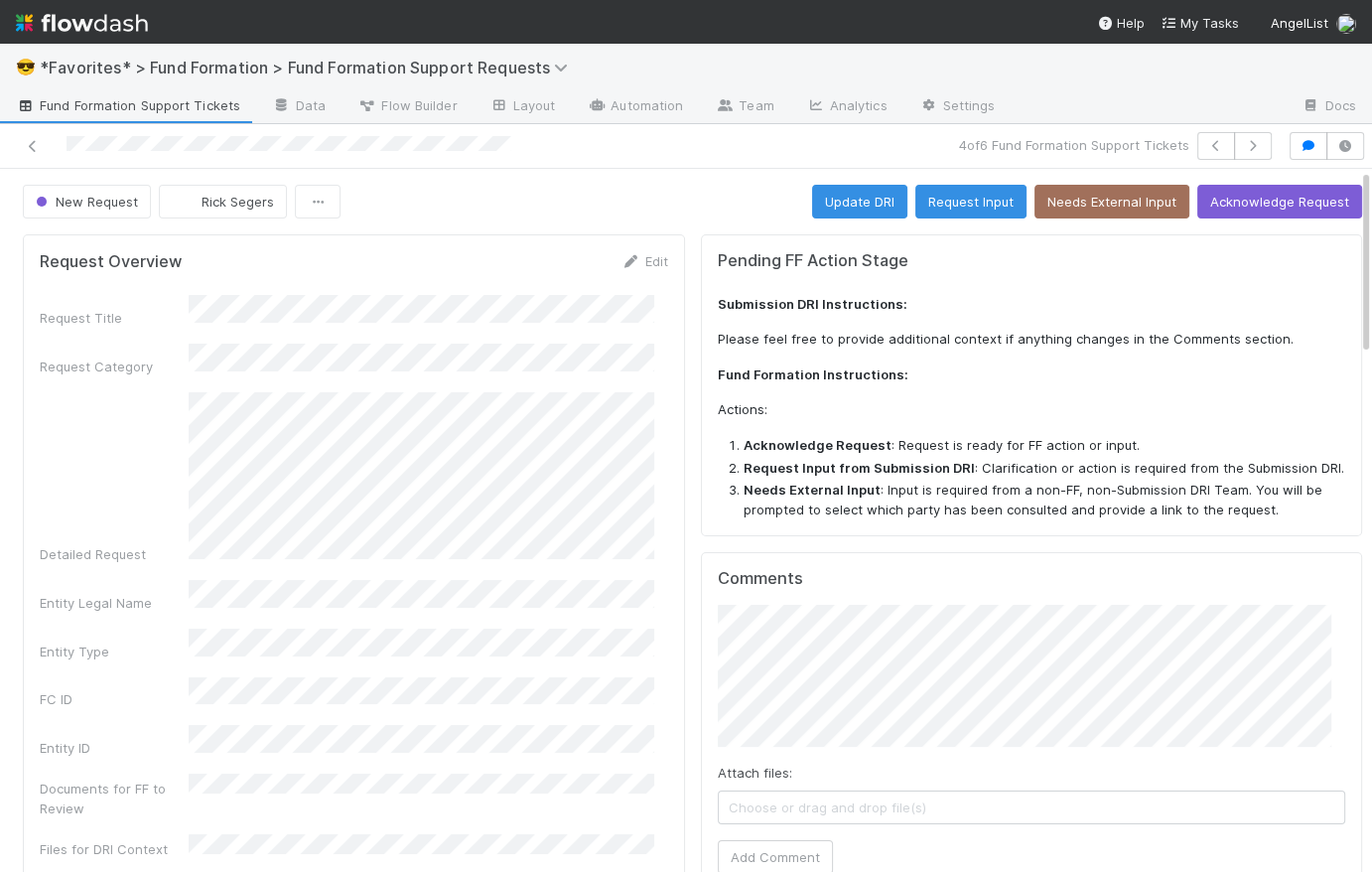 click on "New Request [FIRST] [LAST] Update DRI Request Input Needs External Input Acknowledge Request" at bounding box center (692, 202) 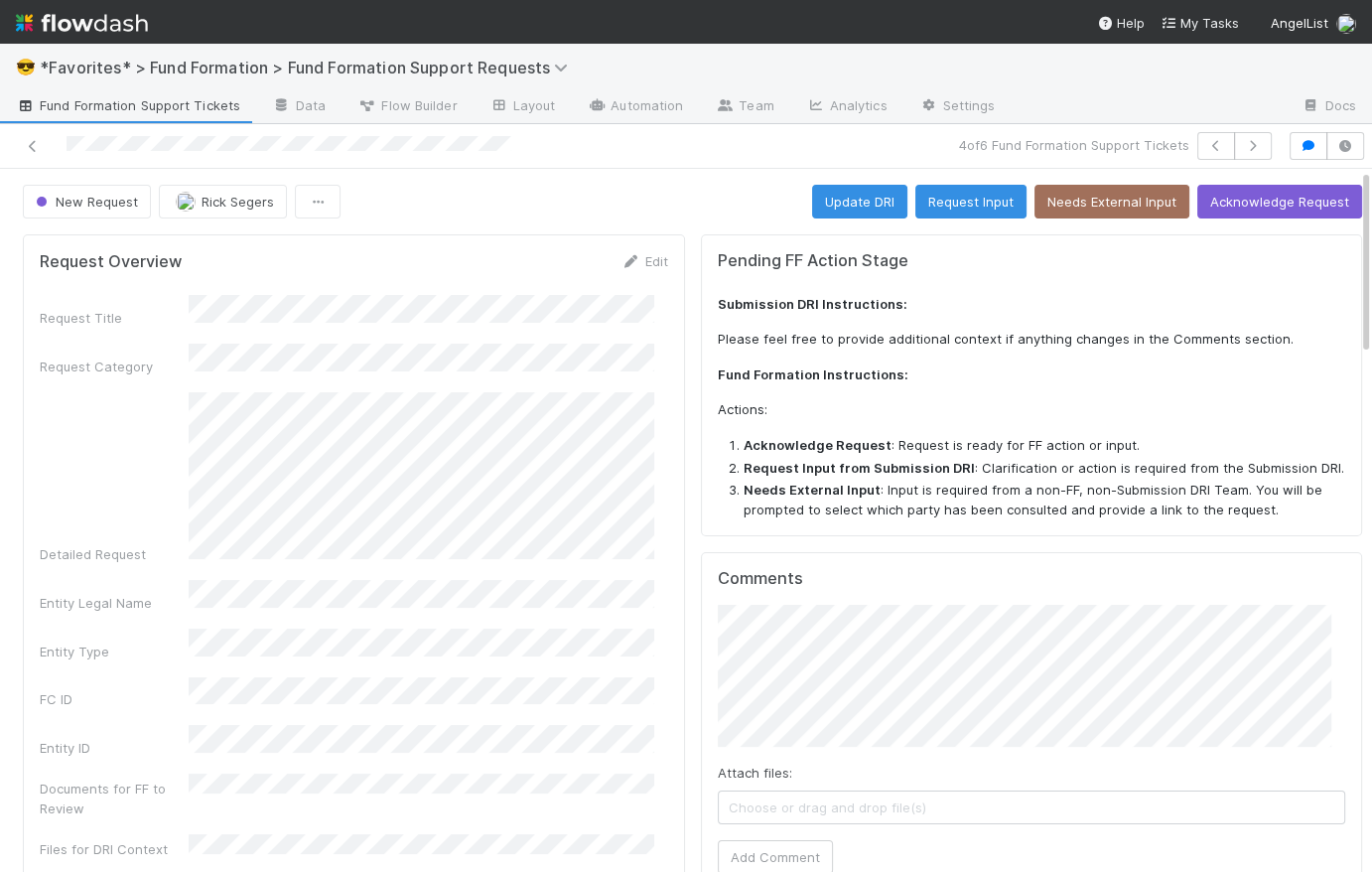 click at bounding box center (81, 23) 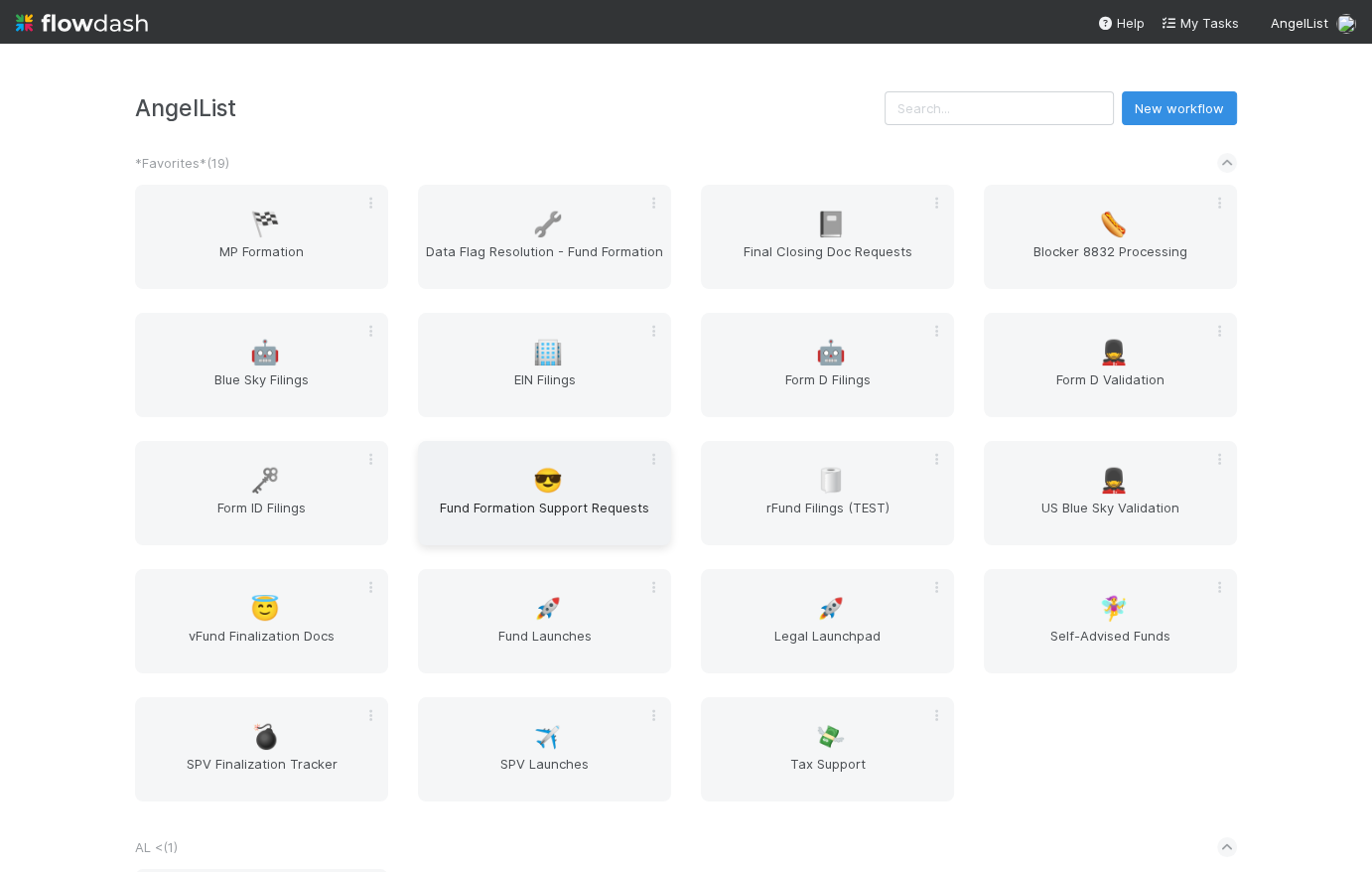 click on "Fund Formation Support Requests" at bounding box center [544, 517] 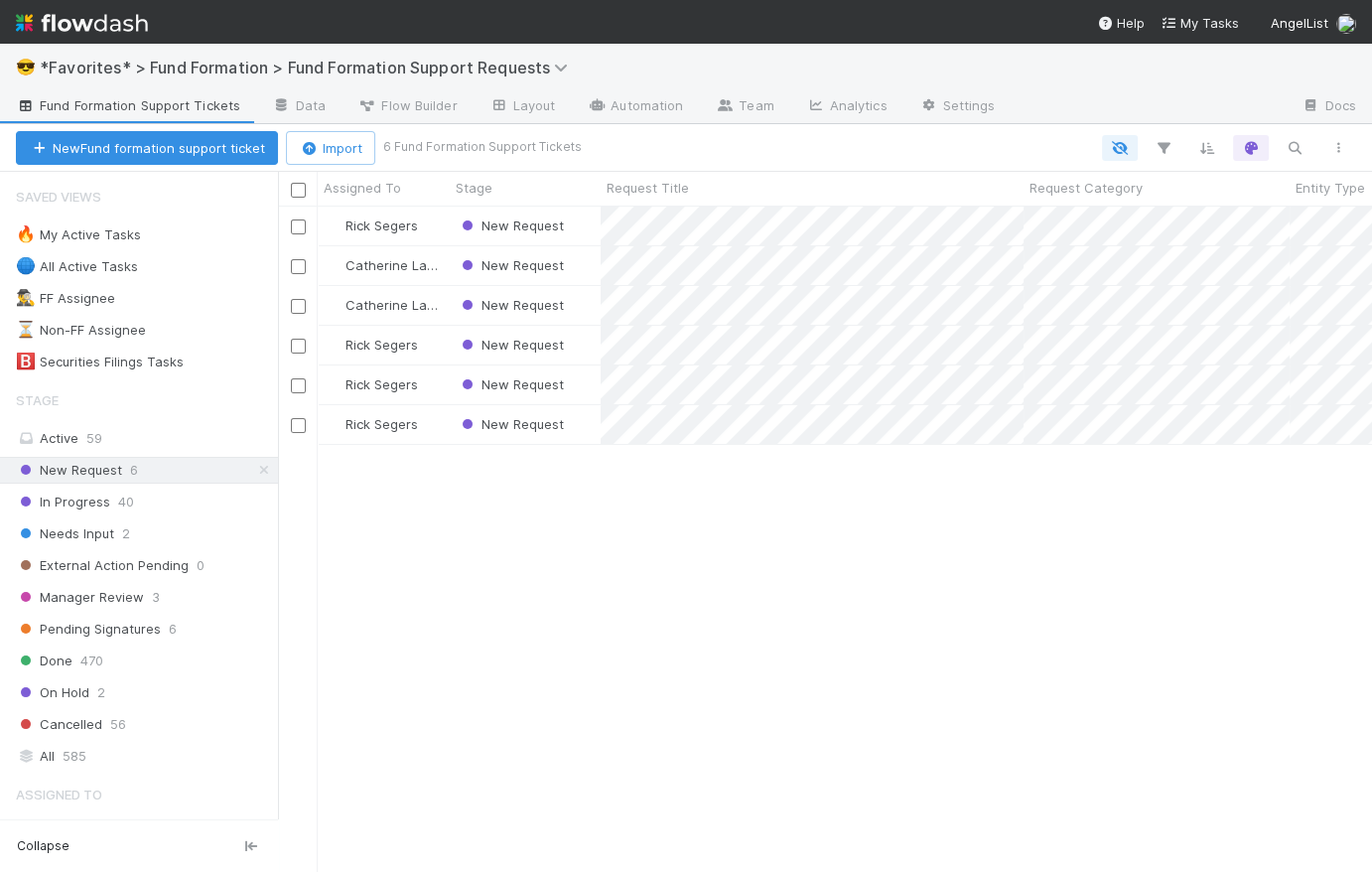 scroll, scrollTop: 14, scrollLeft: 15, axis: both 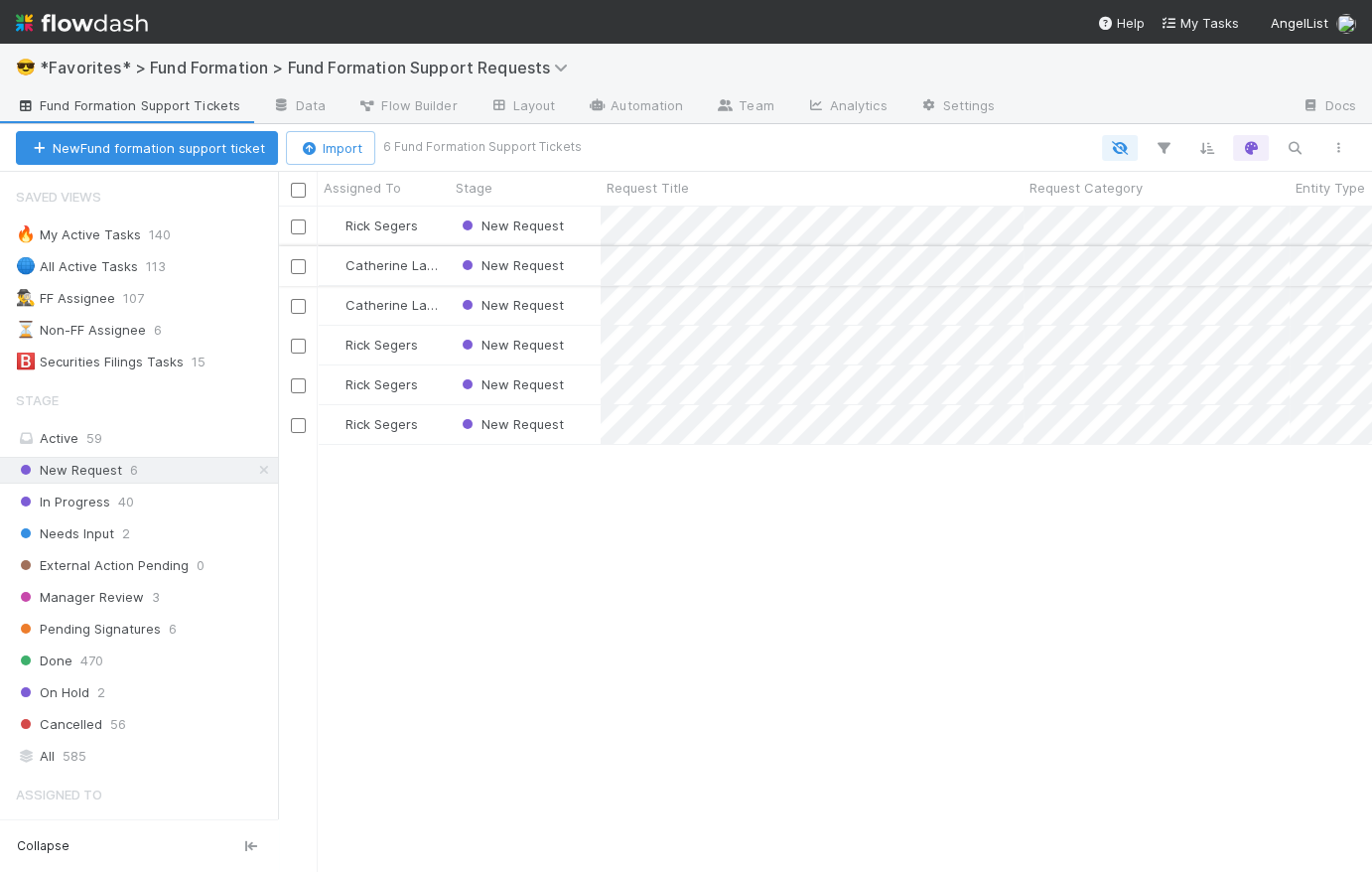 click on "New Request" at bounding box center [525, 265] 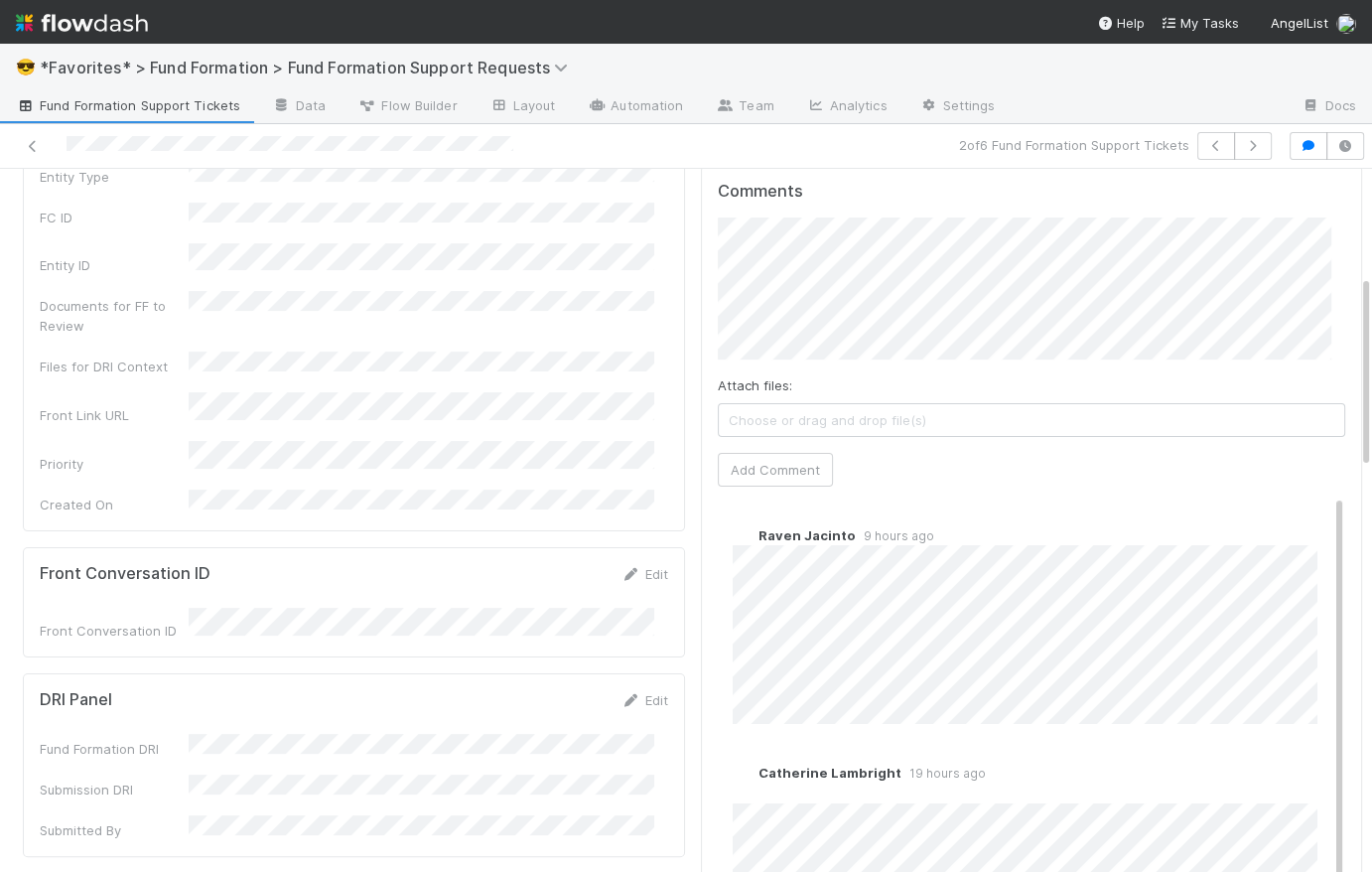 scroll, scrollTop: 572, scrollLeft: 0, axis: vertical 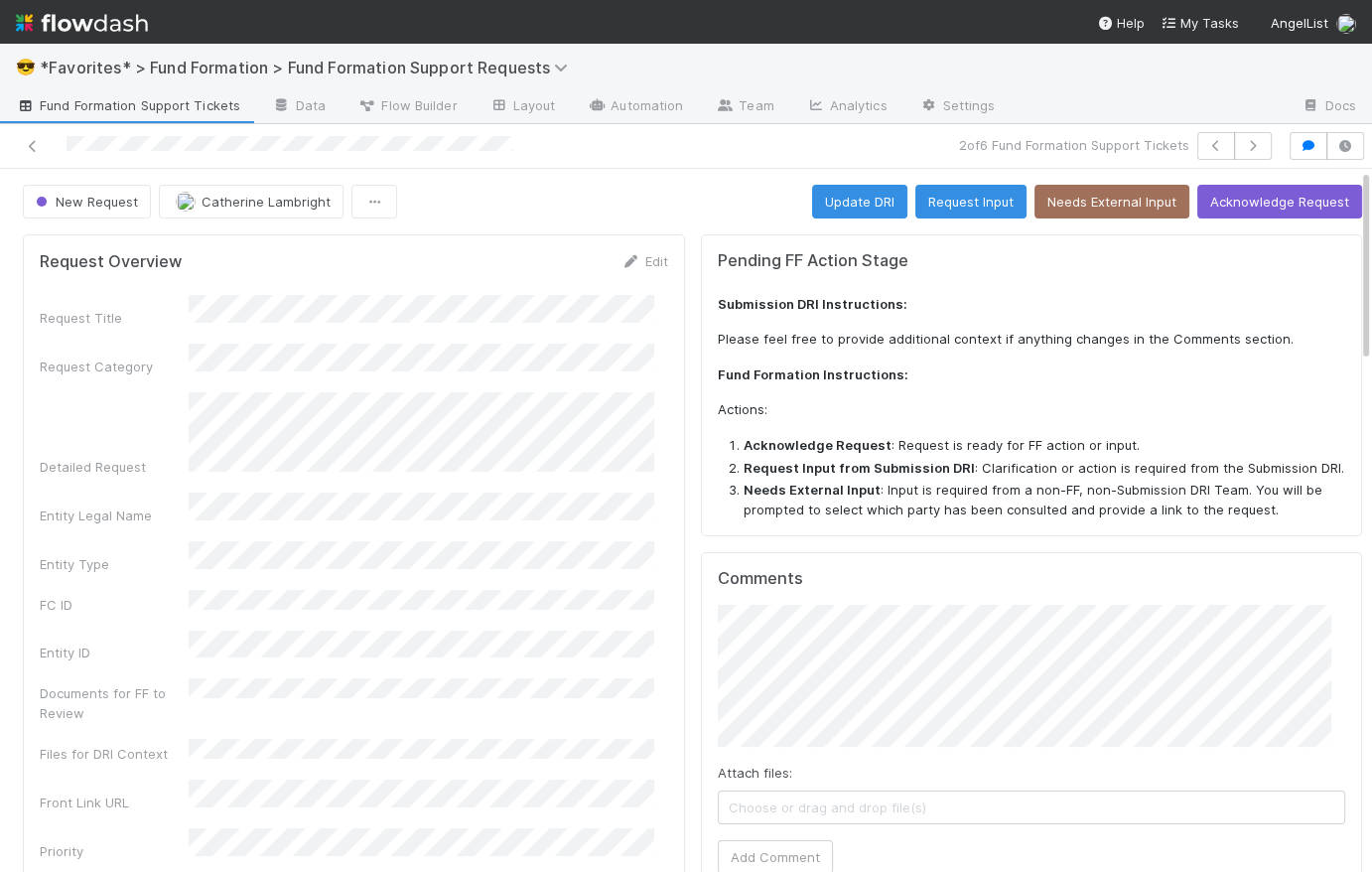 click on "New Request Catherine  Lambright  Update DRI Request Input Needs External Input Acknowledge Request" at bounding box center (692, 202) 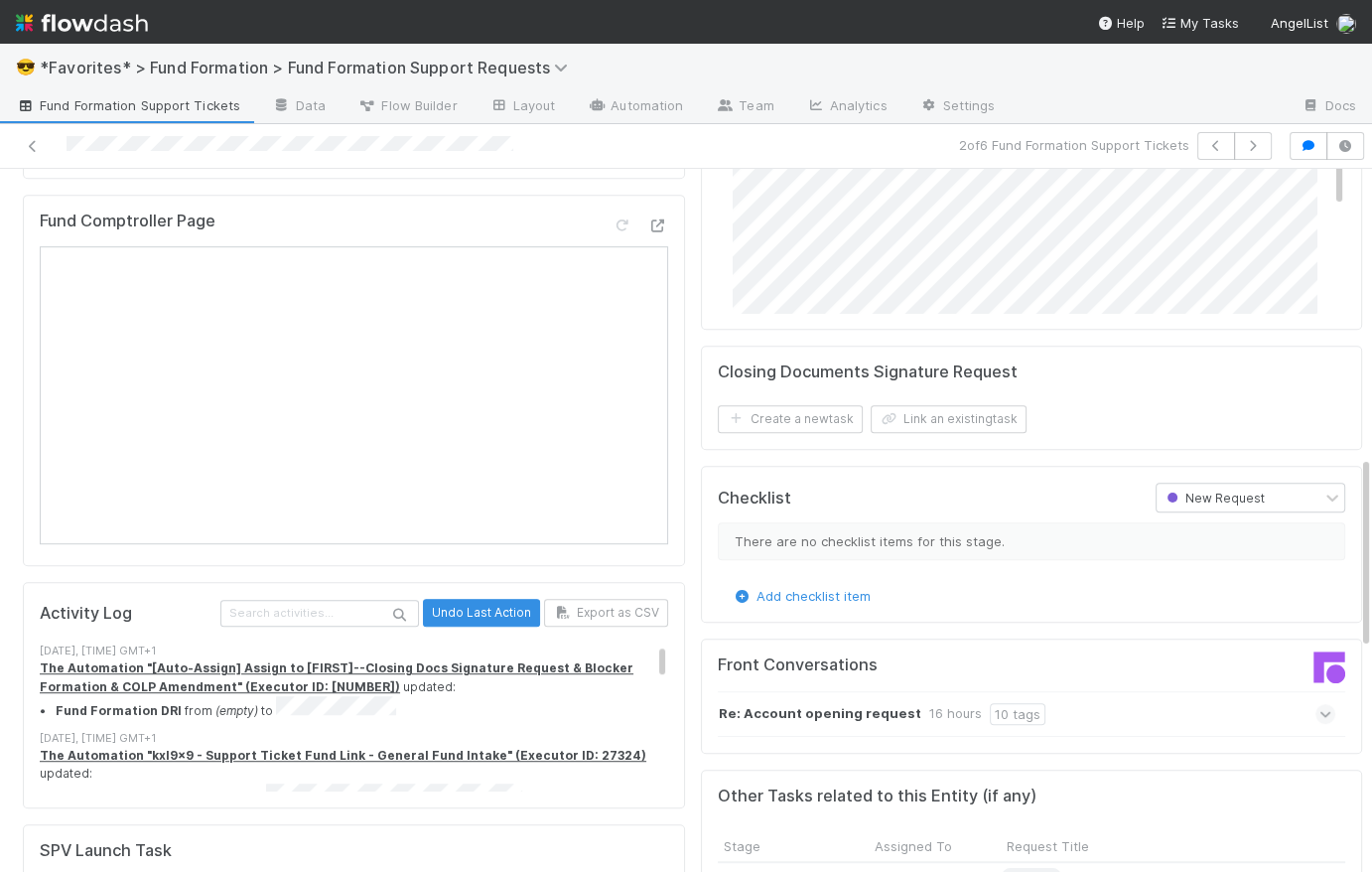 scroll, scrollTop: 545, scrollLeft: 0, axis: vertical 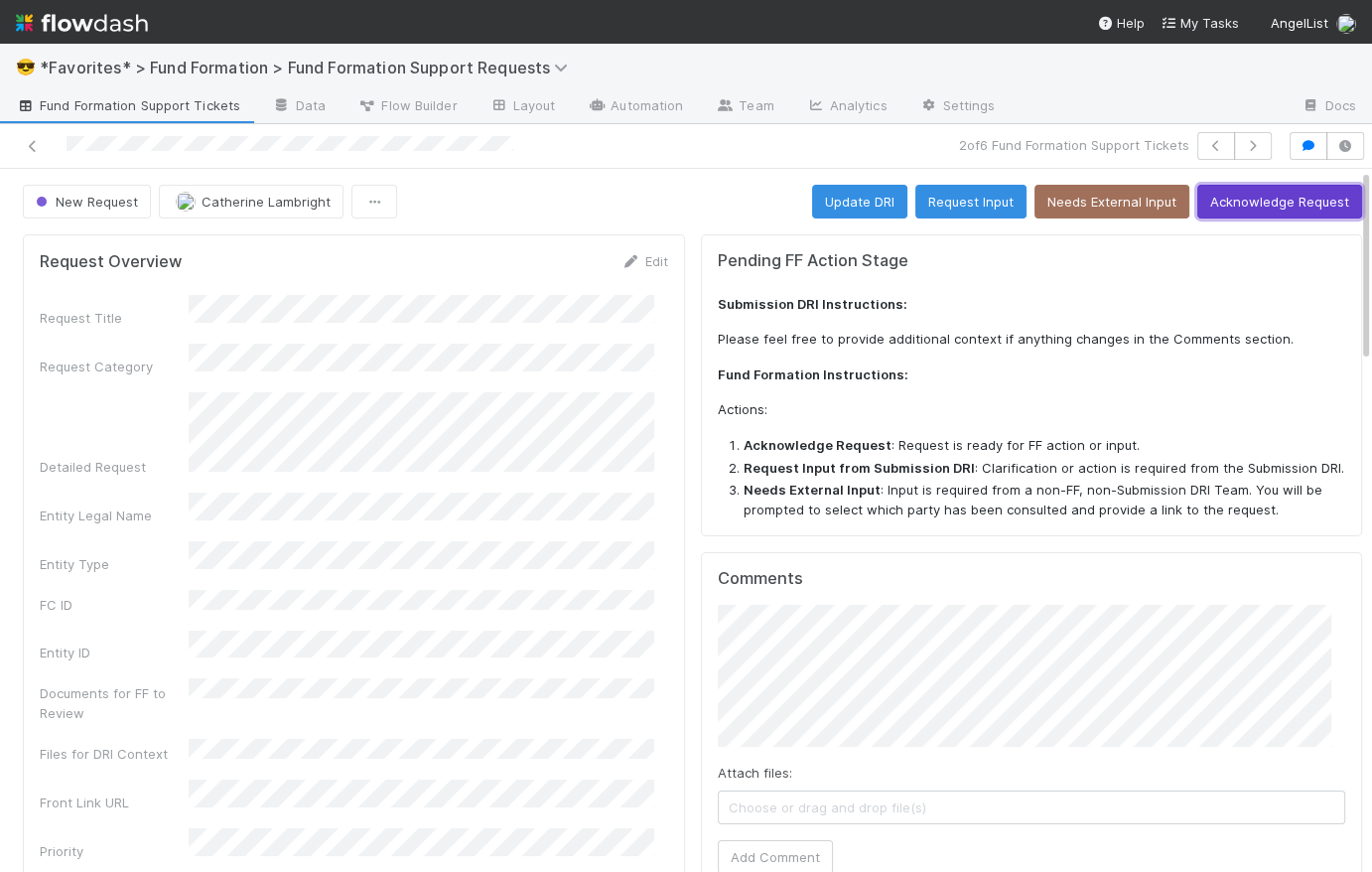click on "Acknowledge Request" at bounding box center [1280, 202] 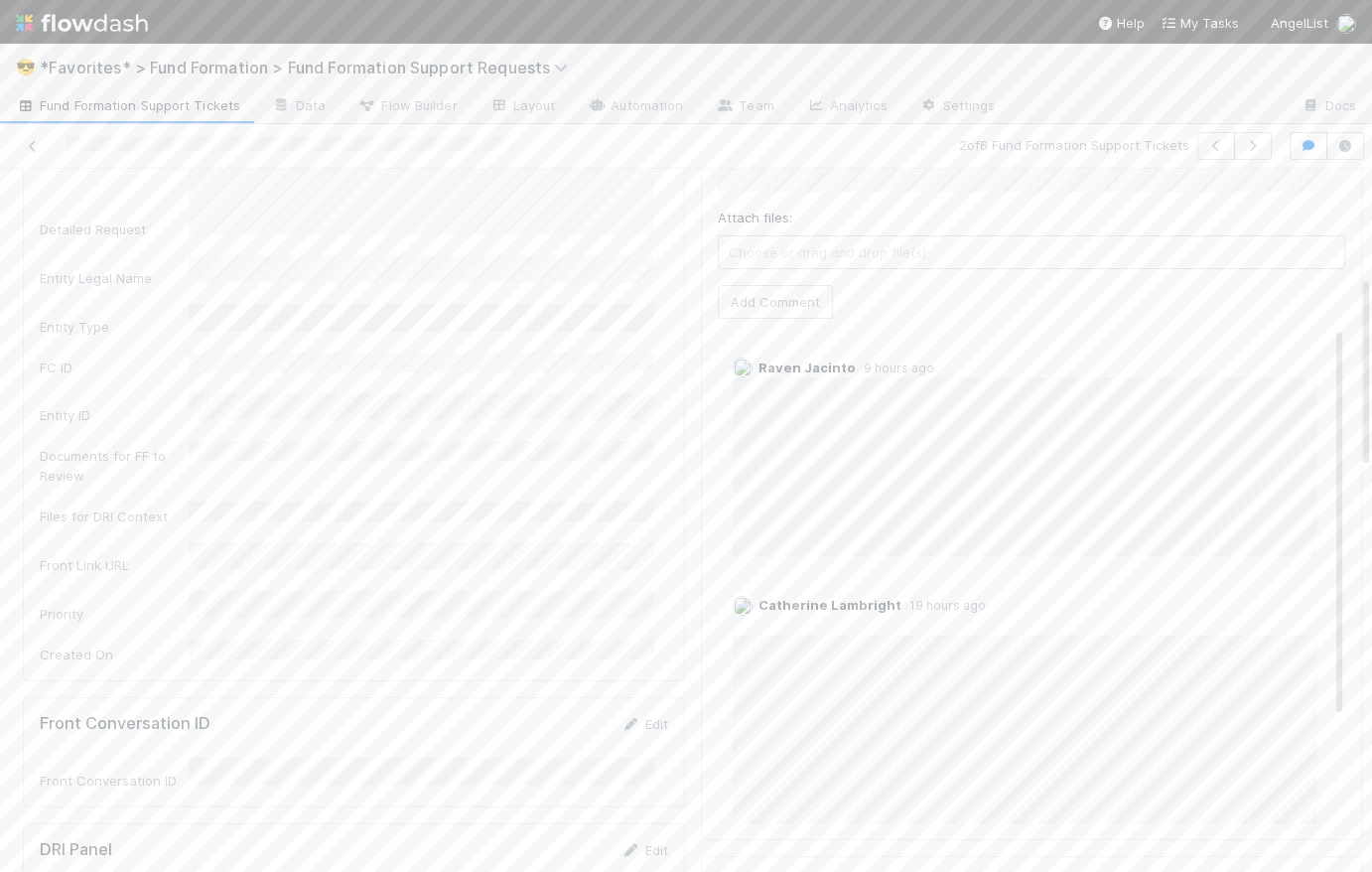 scroll, scrollTop: 390, scrollLeft: 0, axis: vertical 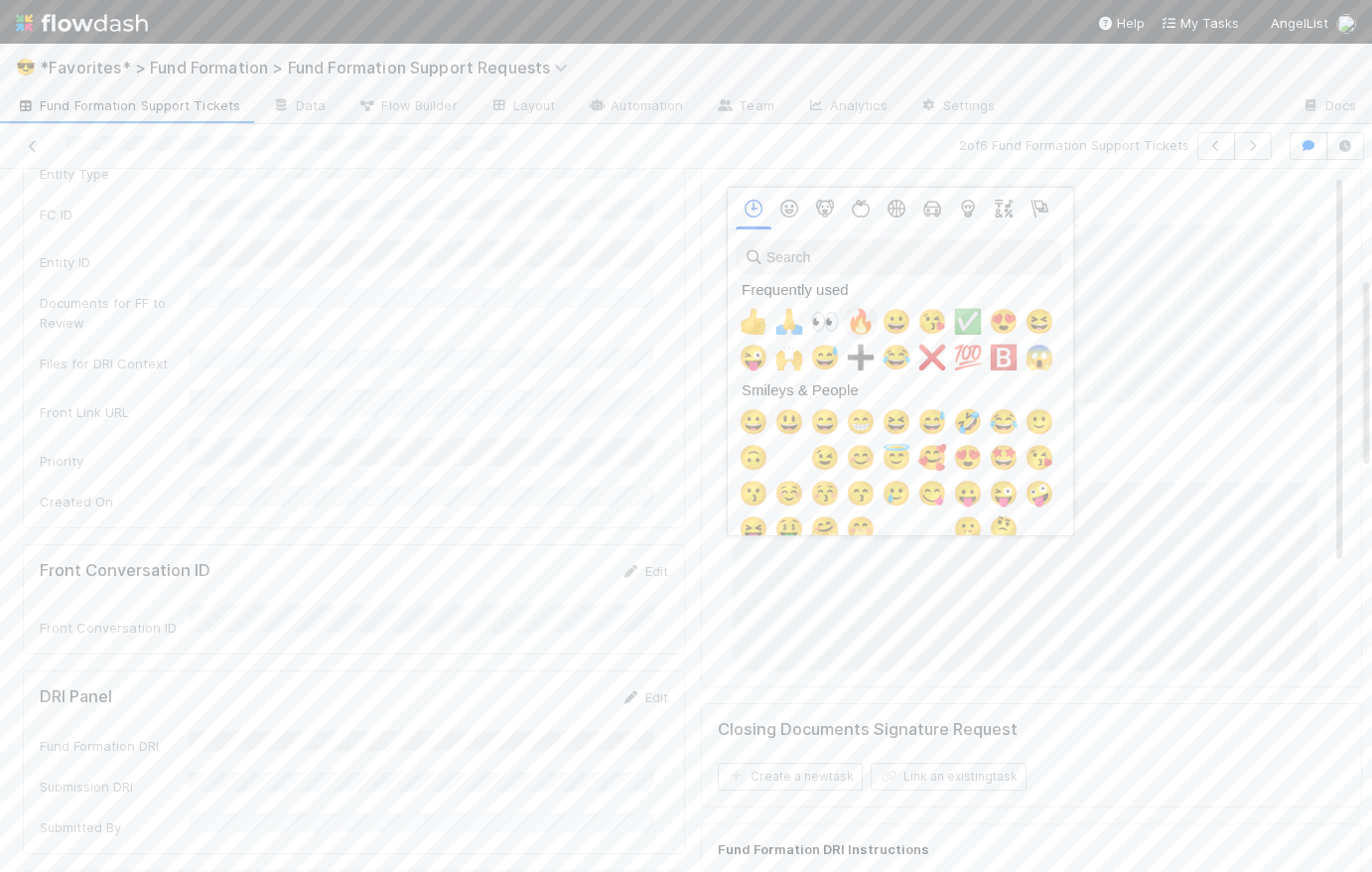 click on "🔥" at bounding box center (861, 322) 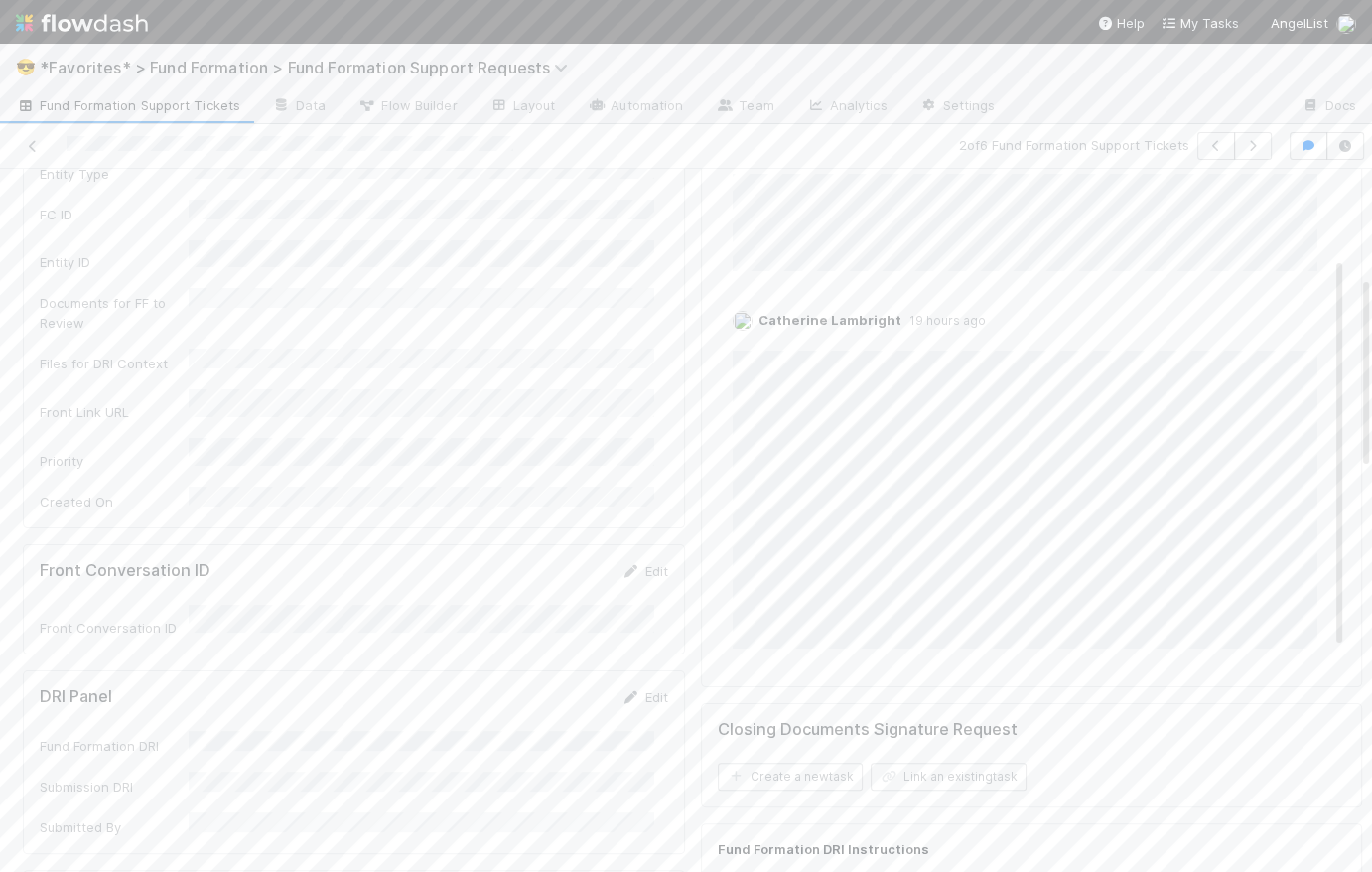 scroll, scrollTop: 0, scrollLeft: 0, axis: both 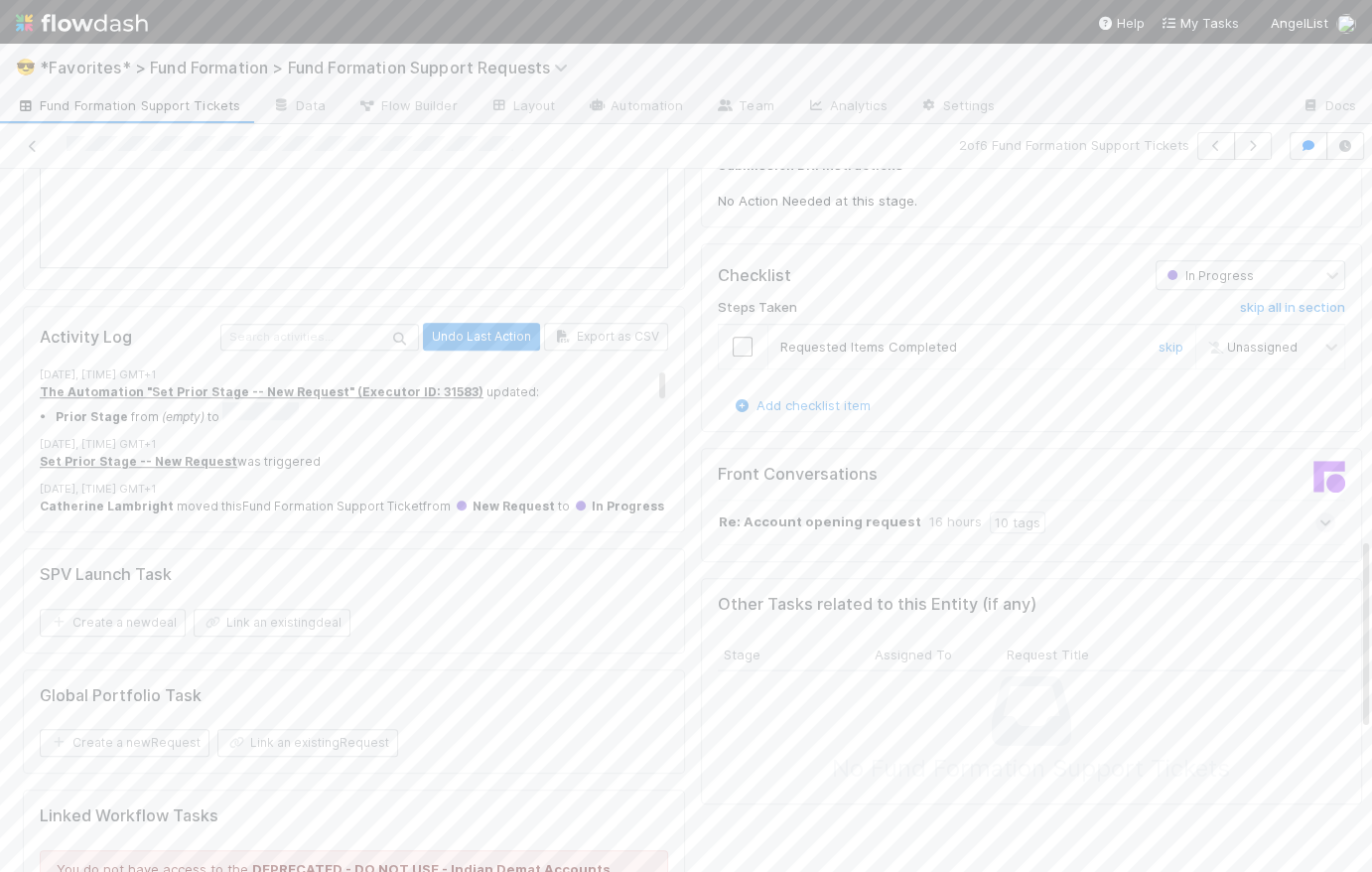 click at bounding box center (743, 347) 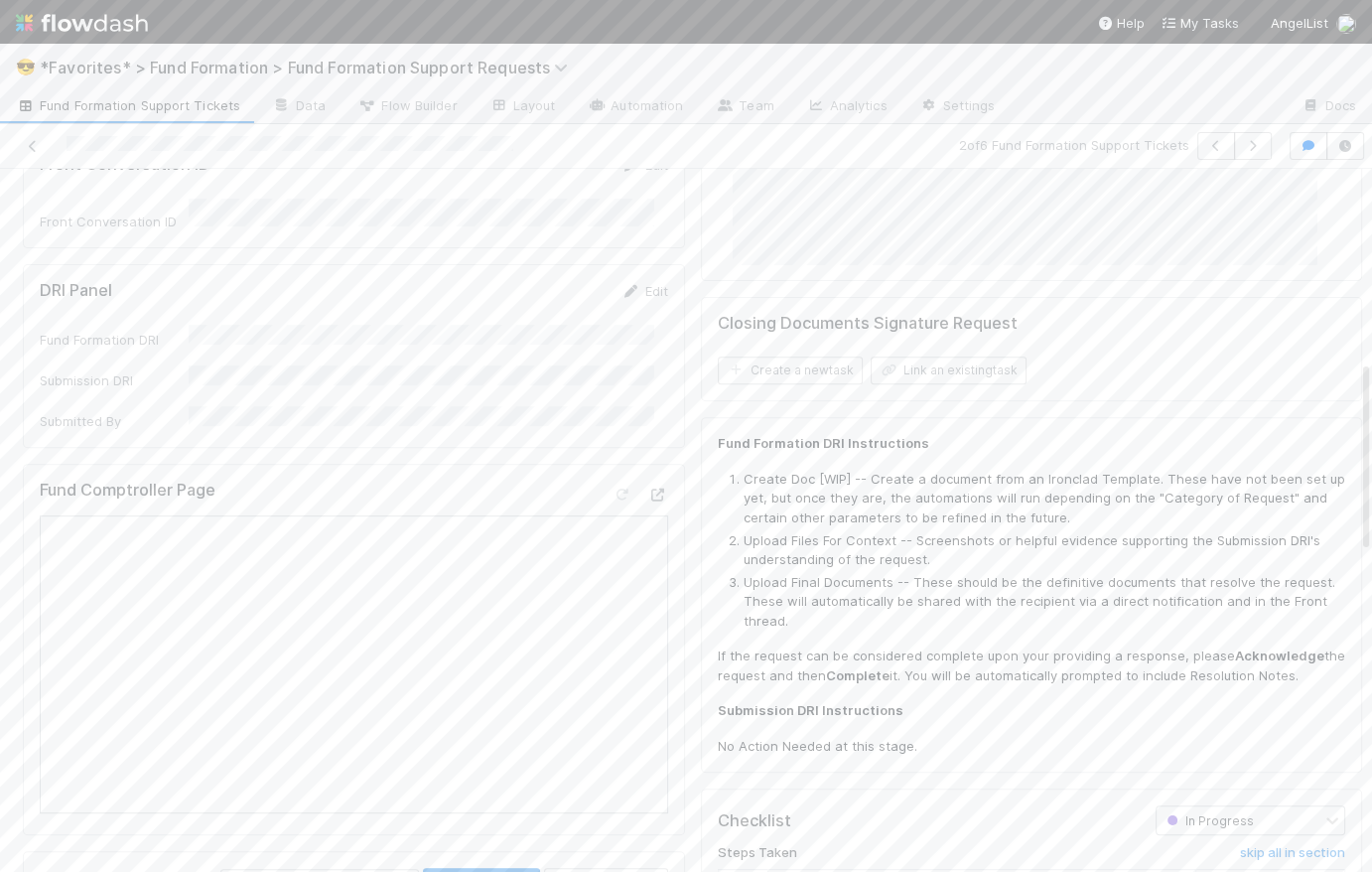 scroll, scrollTop: 0, scrollLeft: 0, axis: both 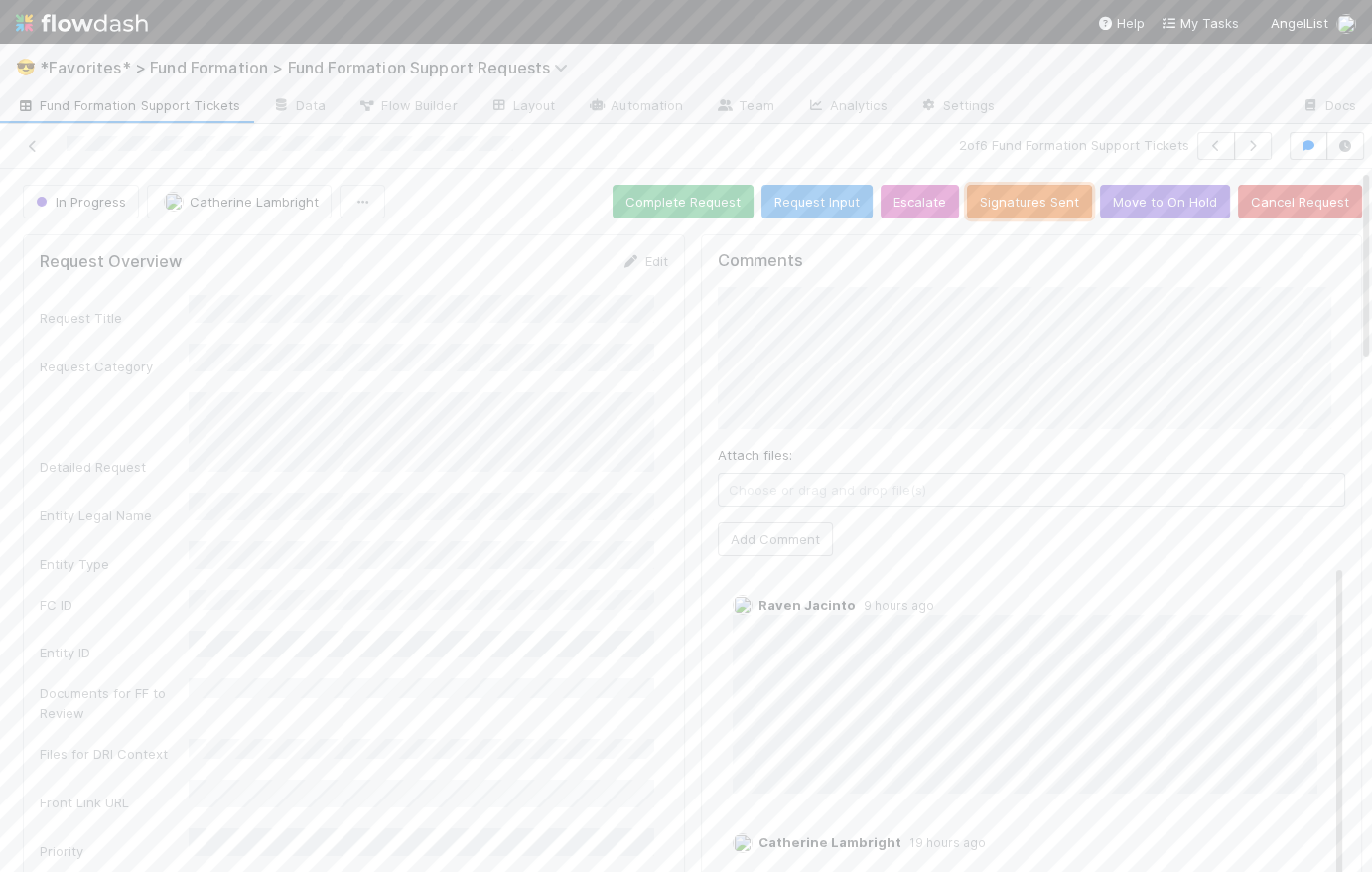 click on "Signatures Sent" at bounding box center (1029, 202) 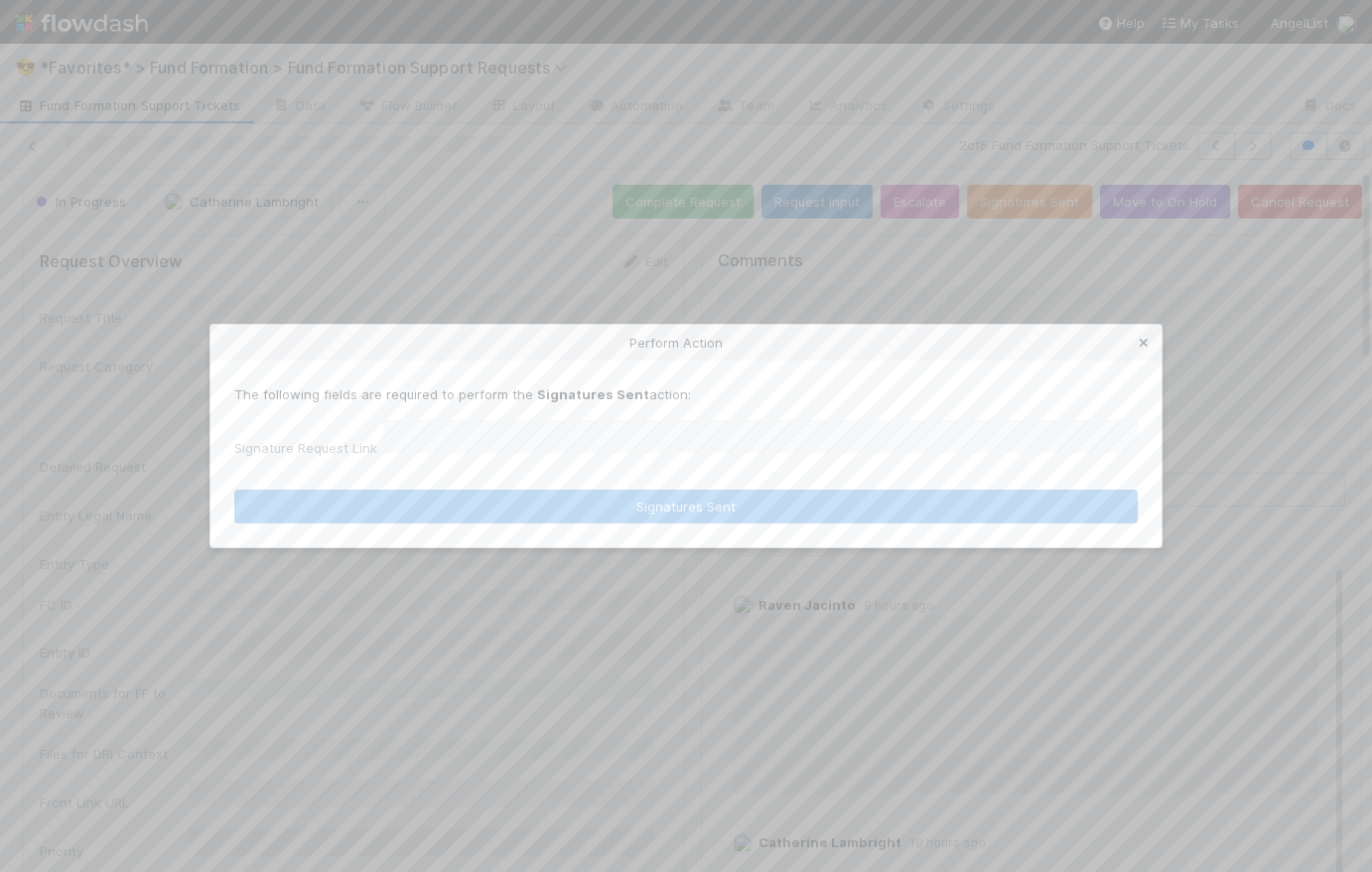 click at bounding box center (1144, 343) 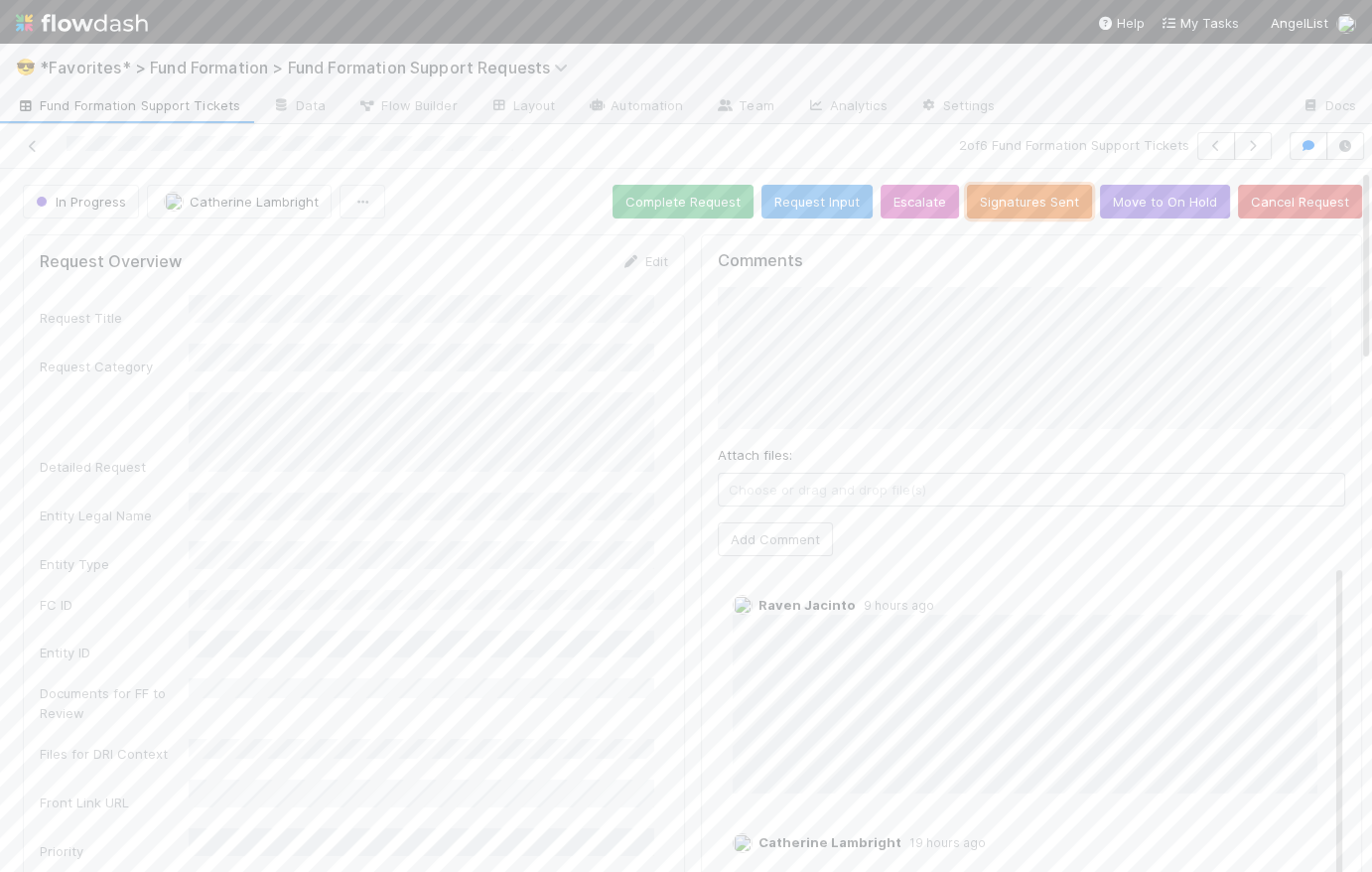 click on "Signatures Sent" at bounding box center [1029, 202] 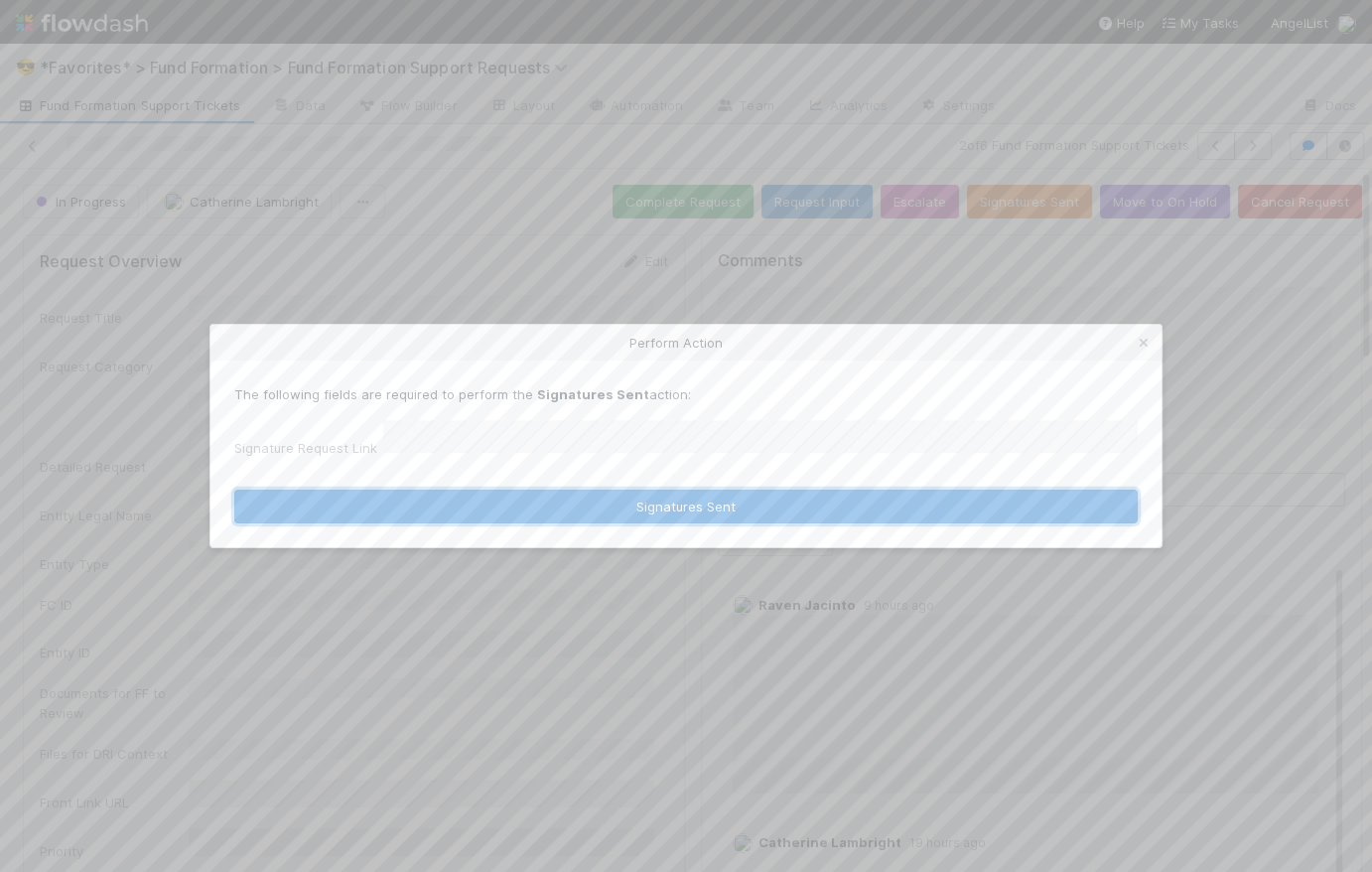 click on "Signatures Sent" at bounding box center (686, 507) 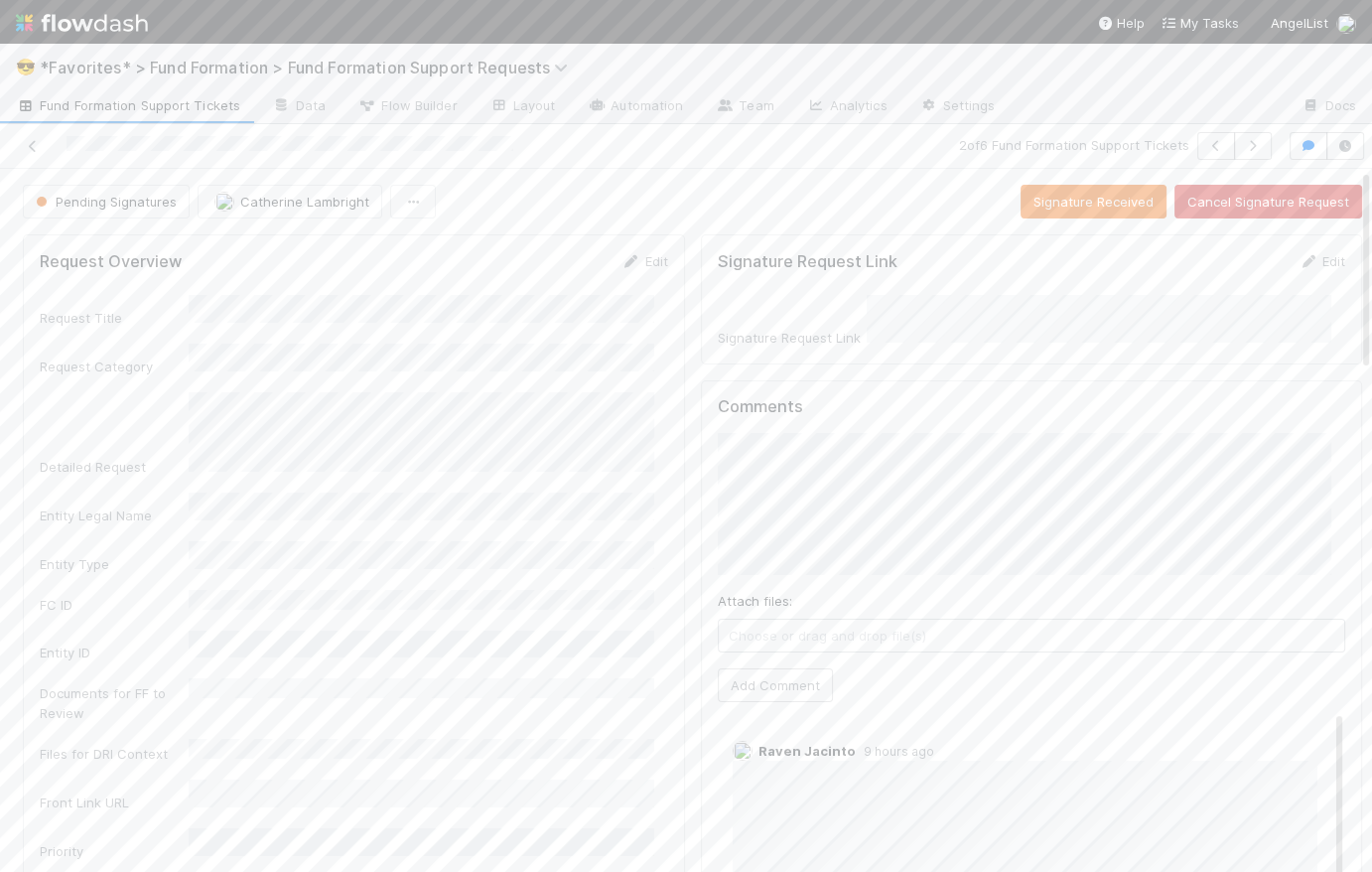 click on "Pending Signatures Catherine  Lambright  Signature Received Cancel Signature Request" at bounding box center [692, 202] 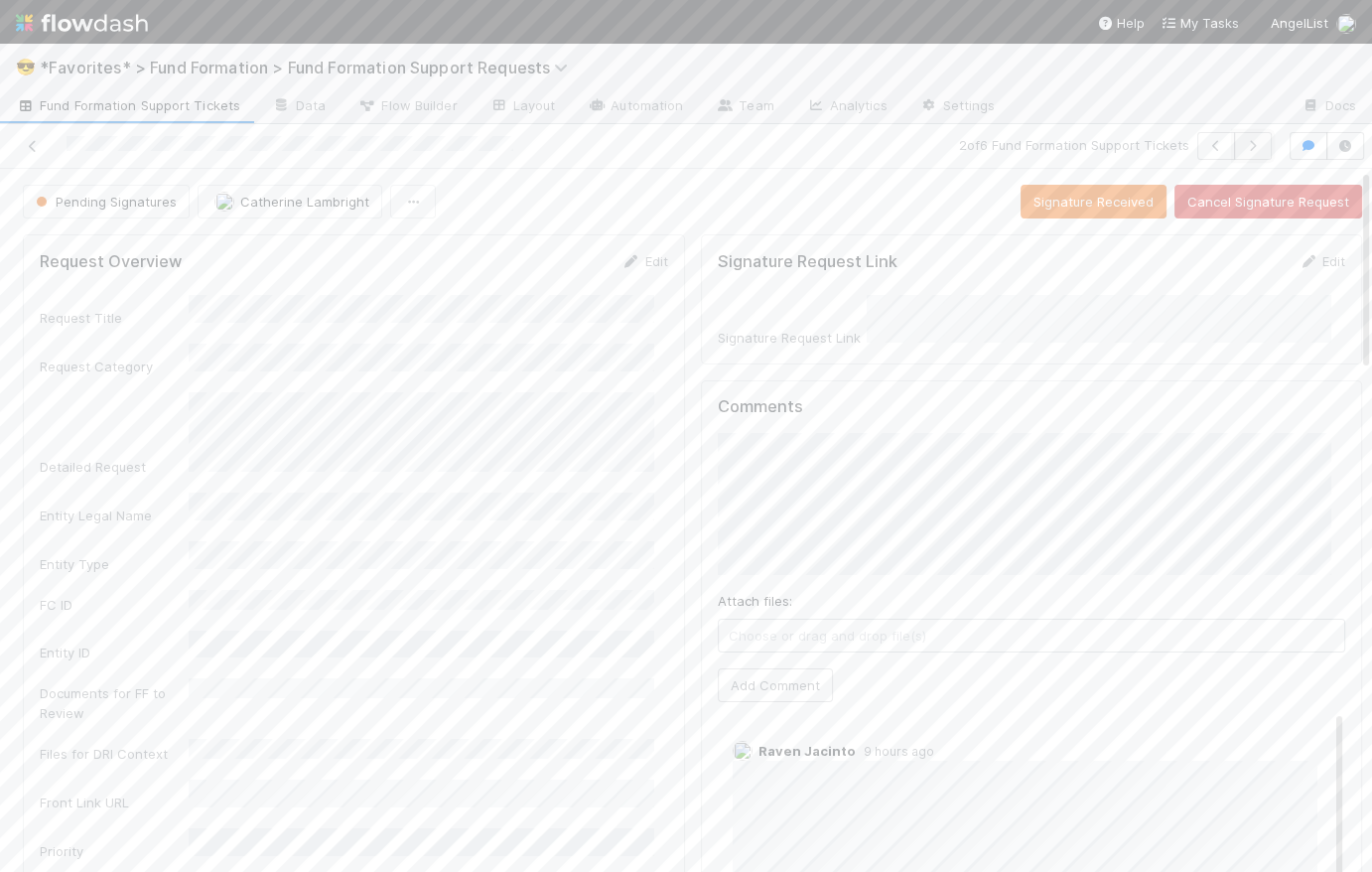 click at bounding box center (1253, 146) 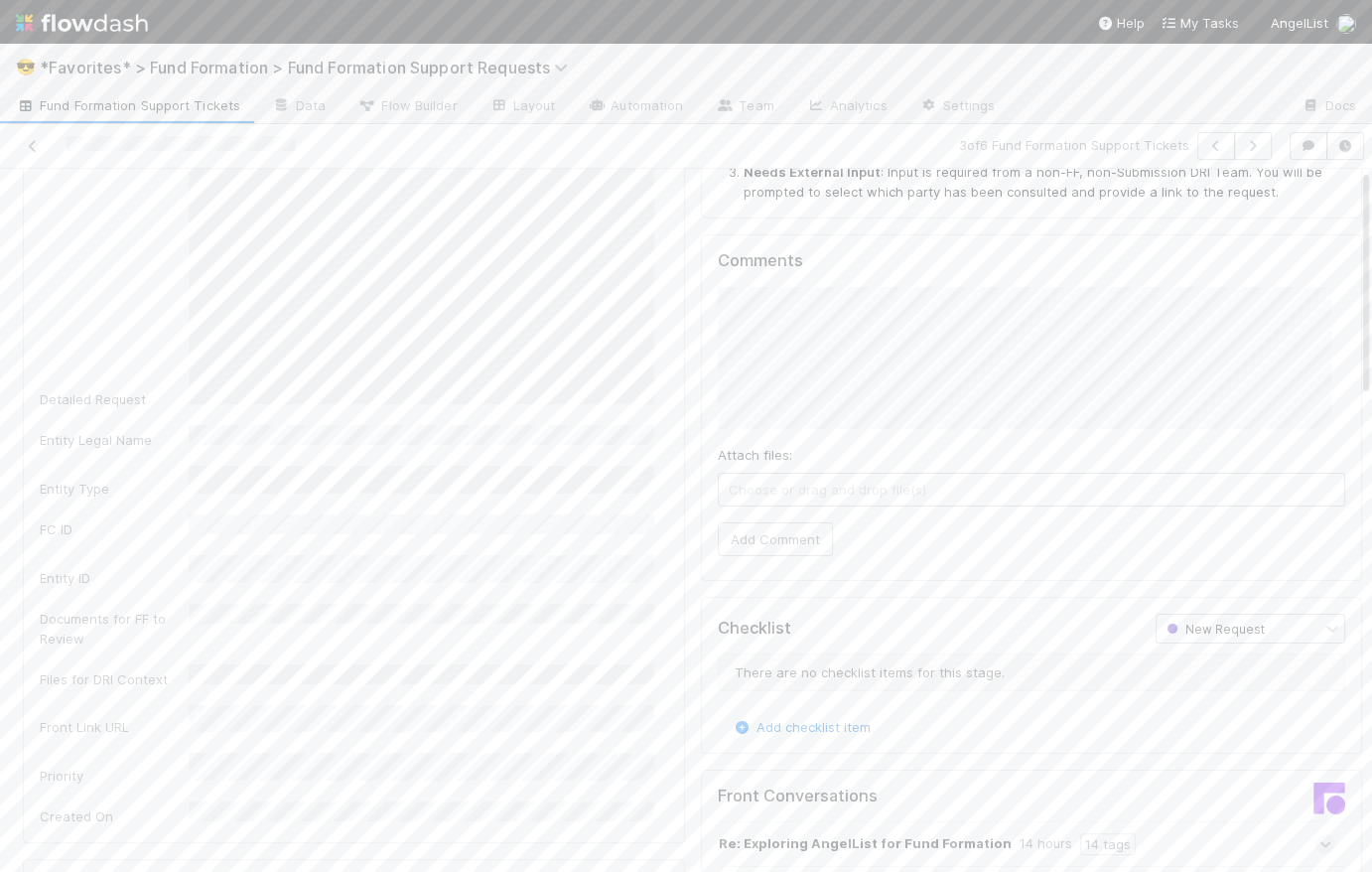 scroll, scrollTop: 0, scrollLeft: 0, axis: both 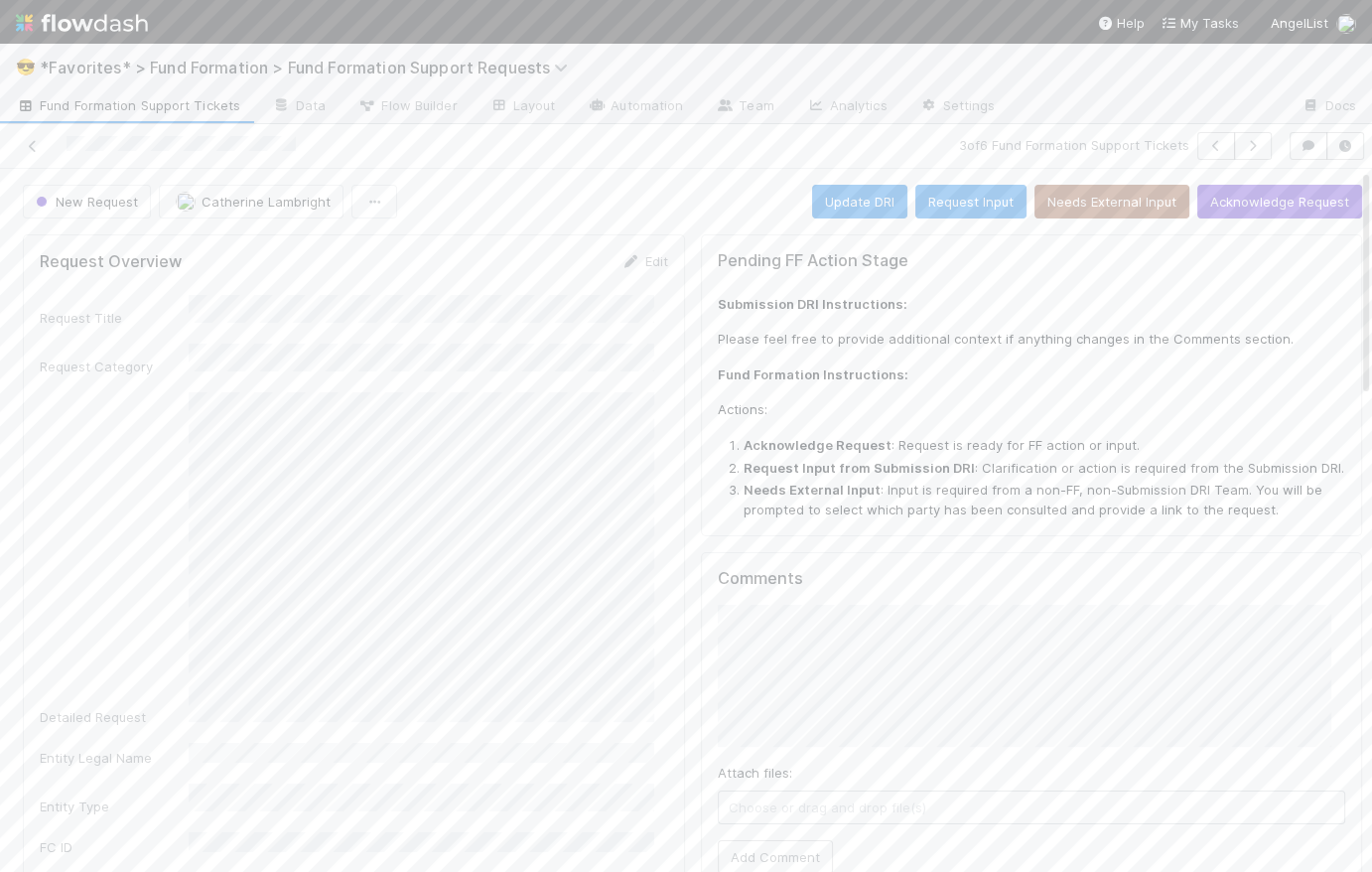 click on "New Request Catherine  Lambright  Update DRI Request Input Needs External Input Acknowledge Request" at bounding box center [692, 202] 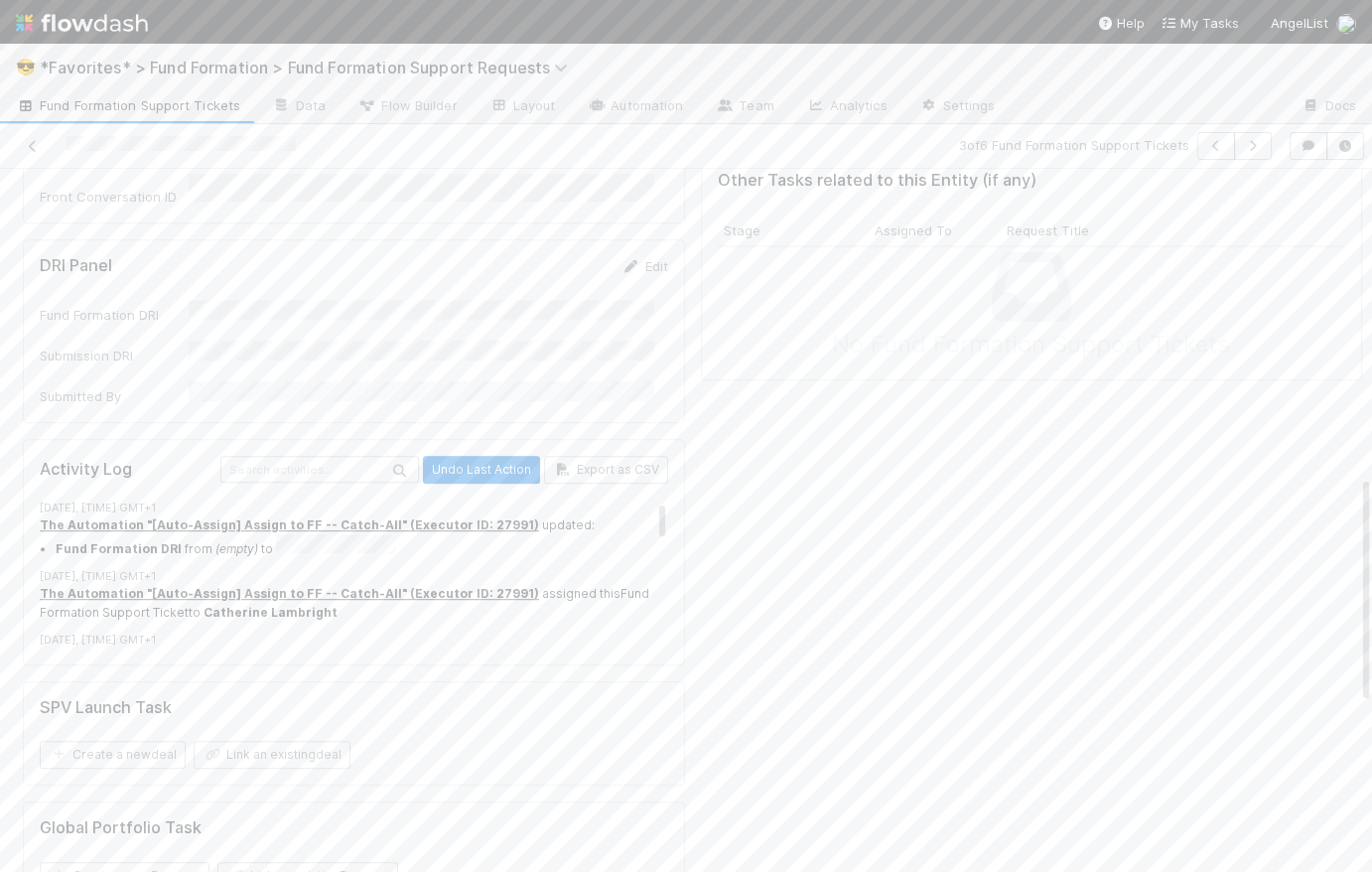 scroll, scrollTop: 1462, scrollLeft: 0, axis: vertical 